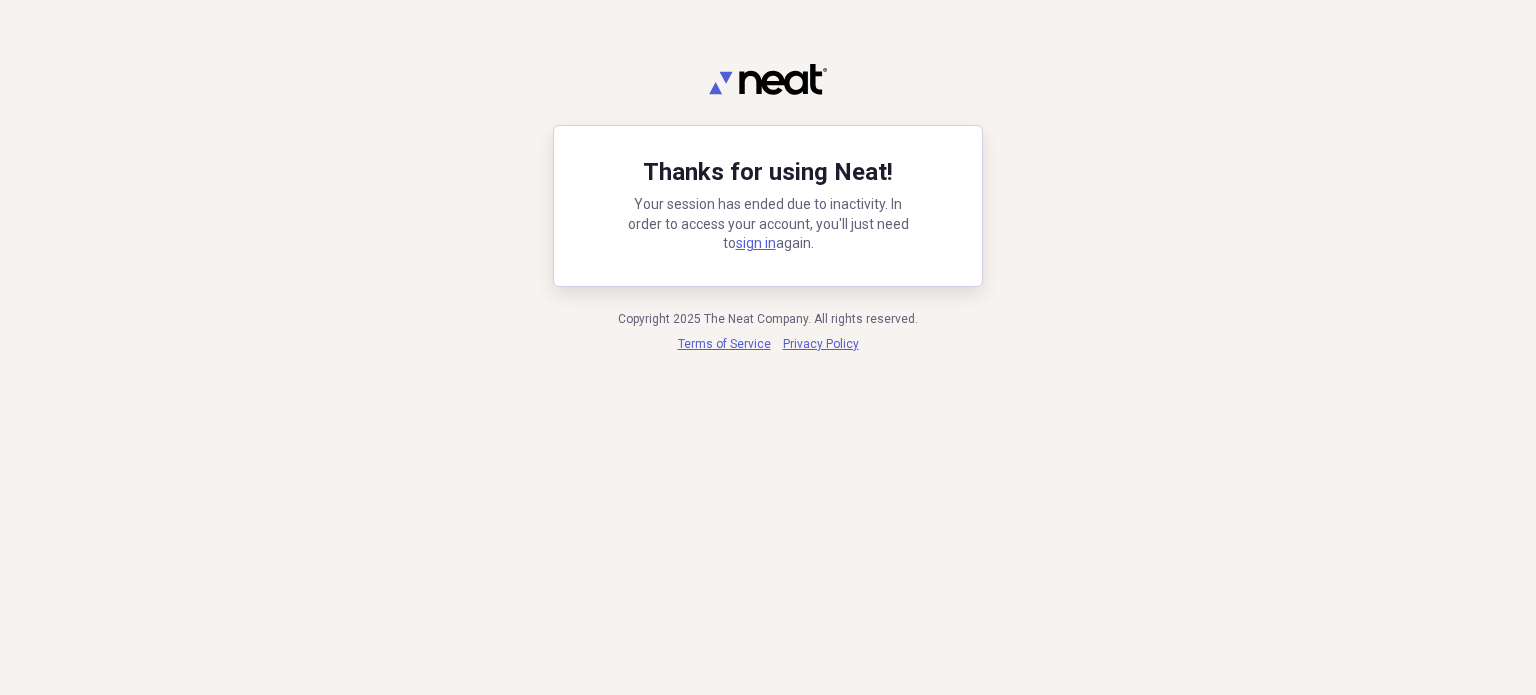 scroll, scrollTop: 0, scrollLeft: 0, axis: both 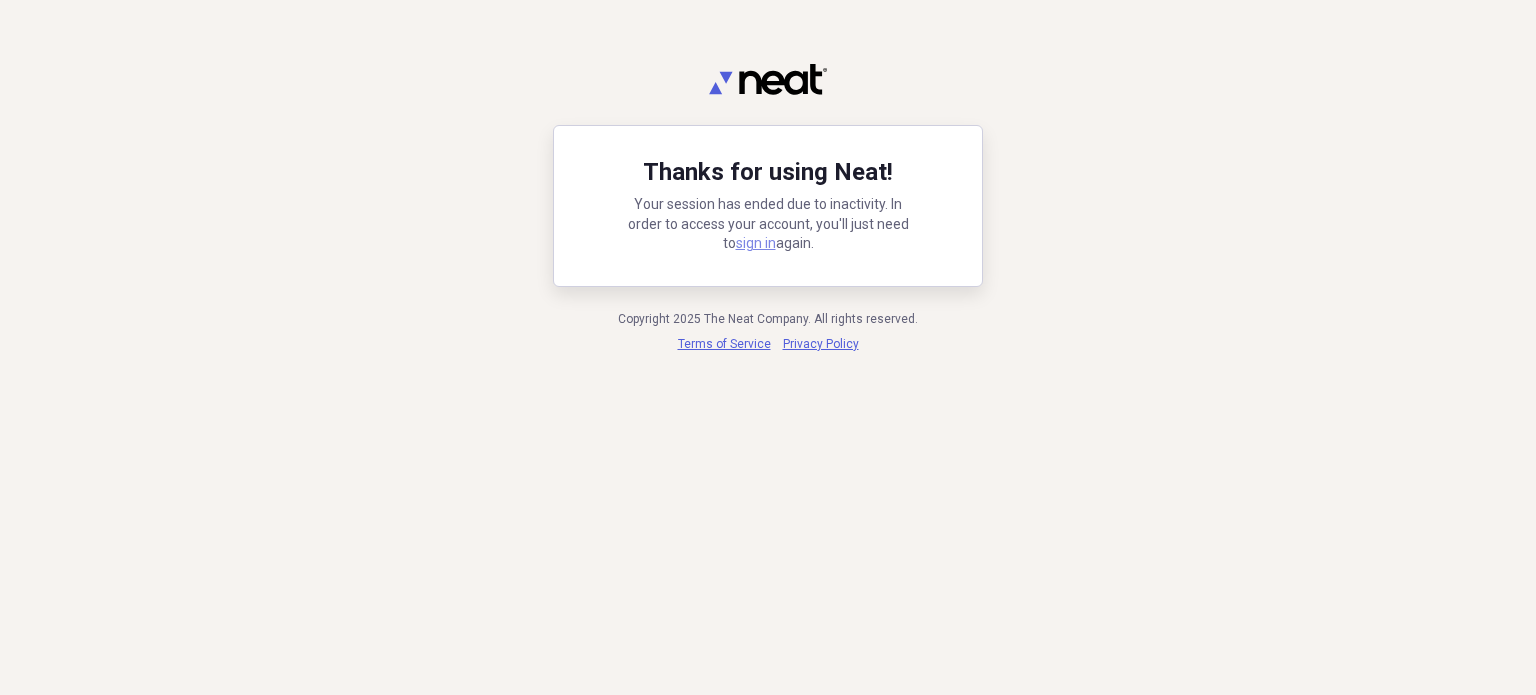 click on "sign in" at bounding box center (756, 243) 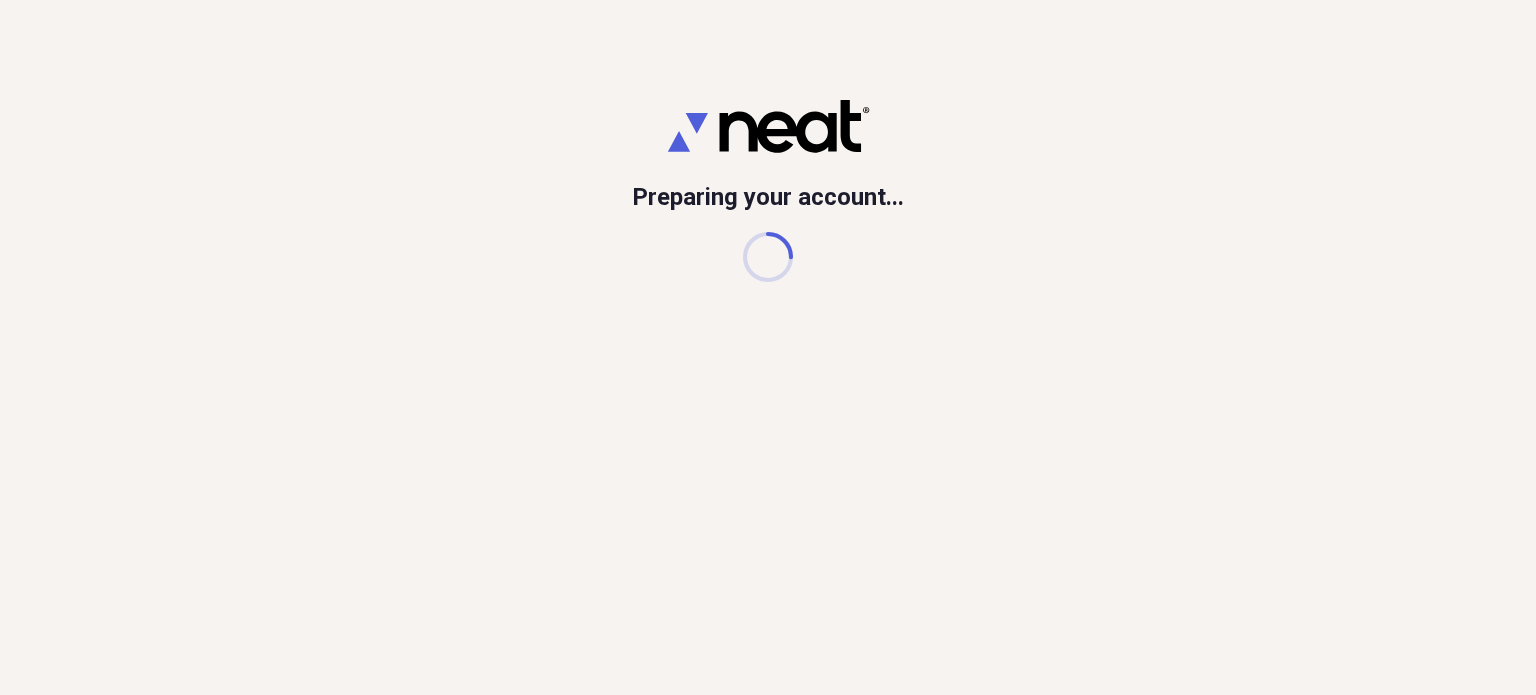 scroll, scrollTop: 0, scrollLeft: 0, axis: both 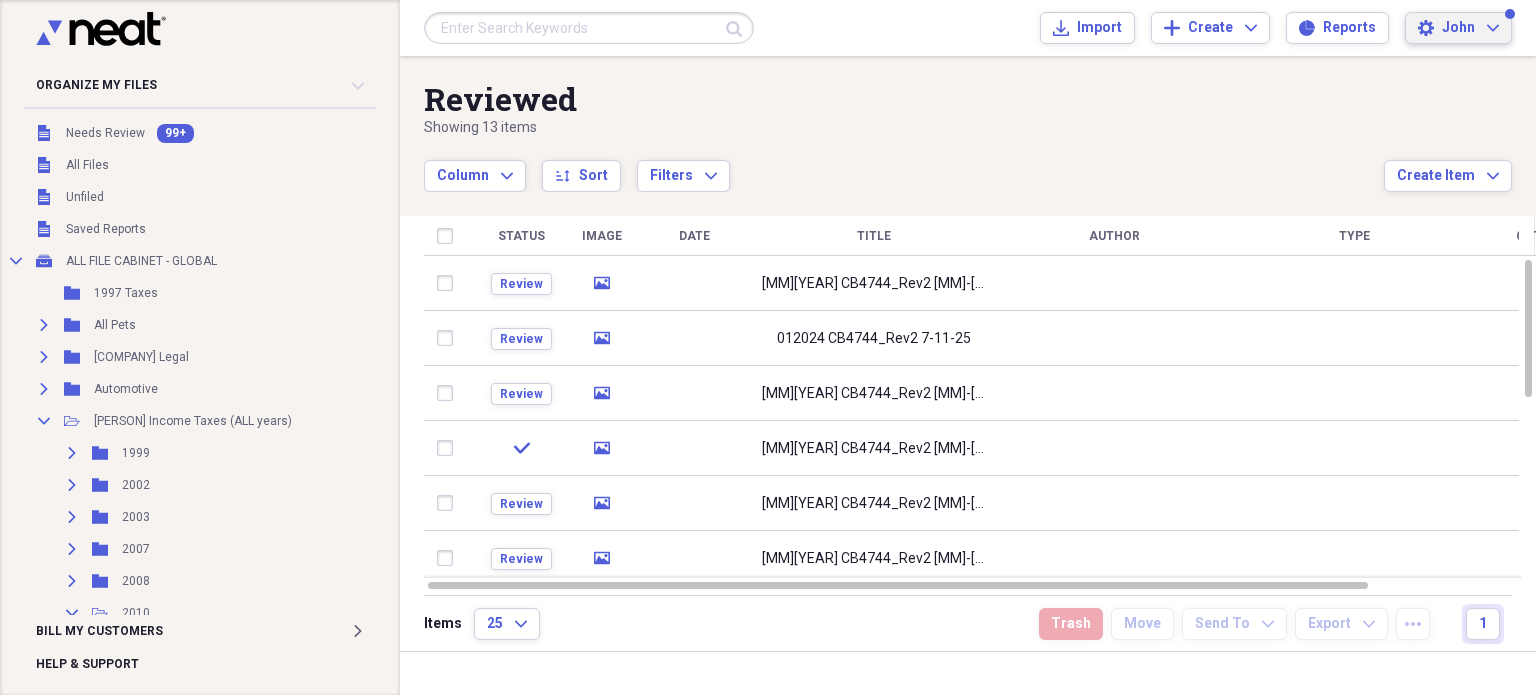 click on "Settings John Expand" at bounding box center [1458, 28] 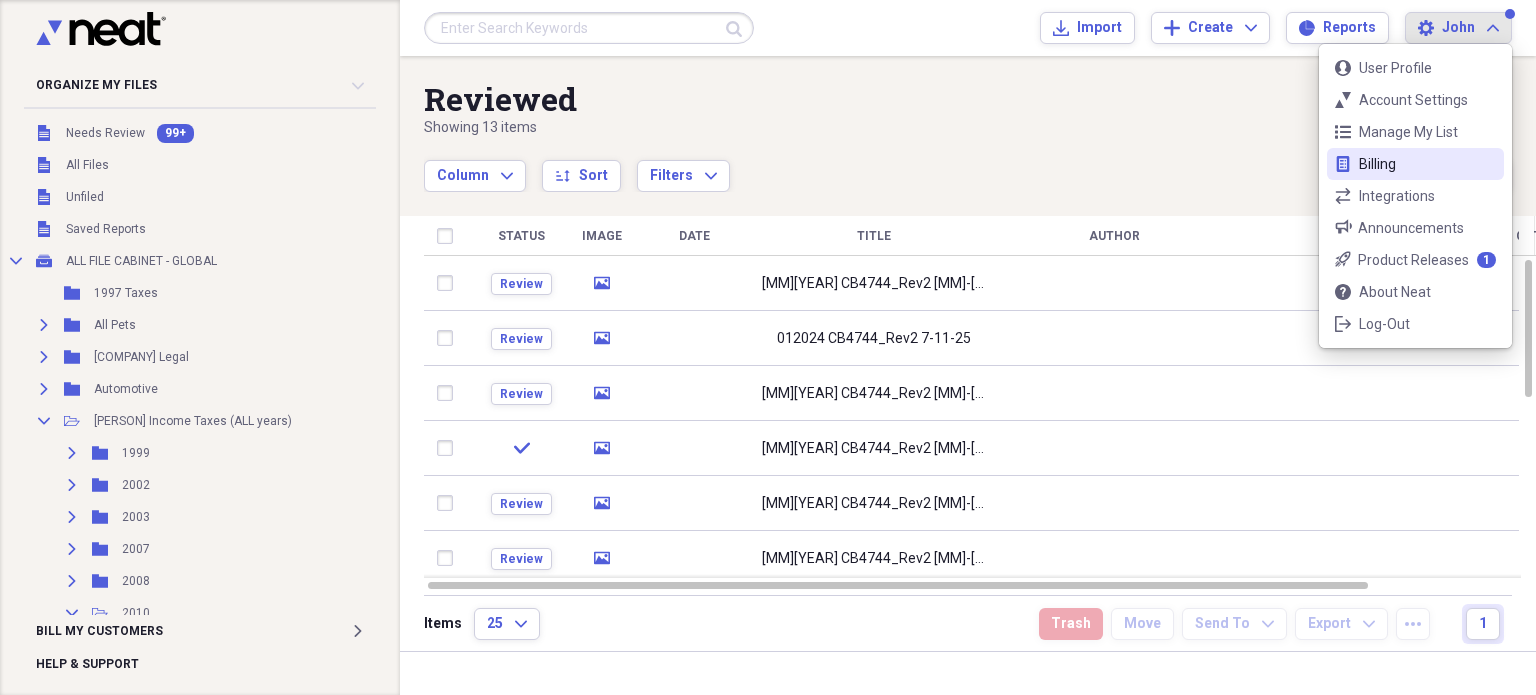 click on "Billing" at bounding box center (1415, 164) 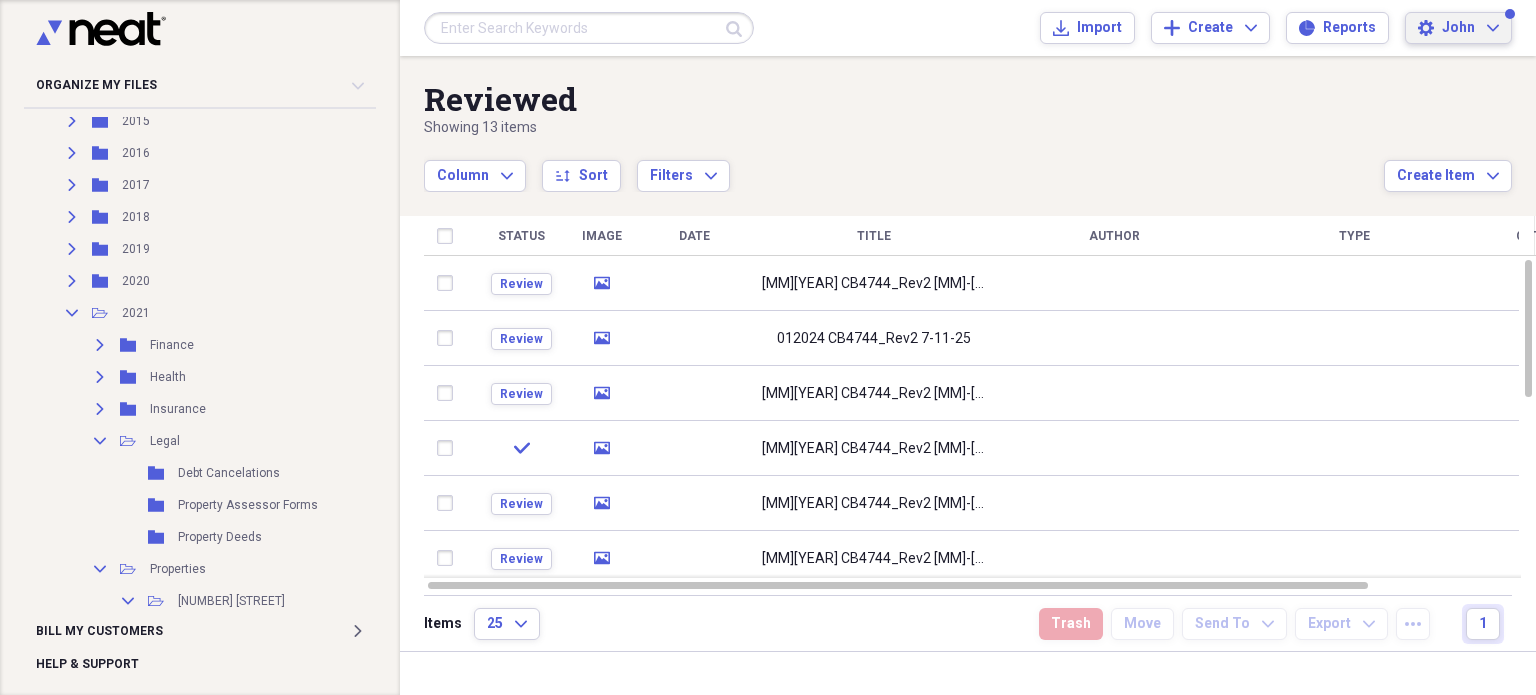 scroll, scrollTop: 1580, scrollLeft: 0, axis: vertical 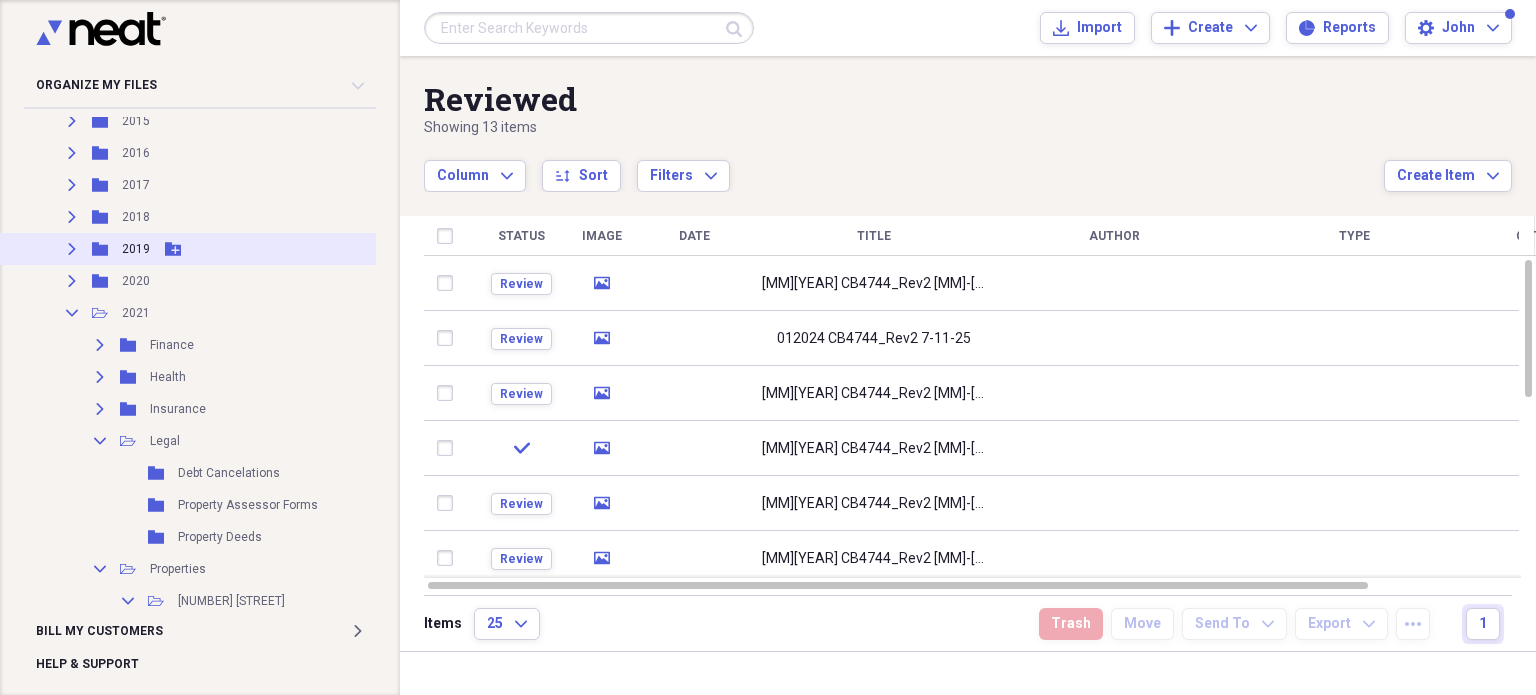 click 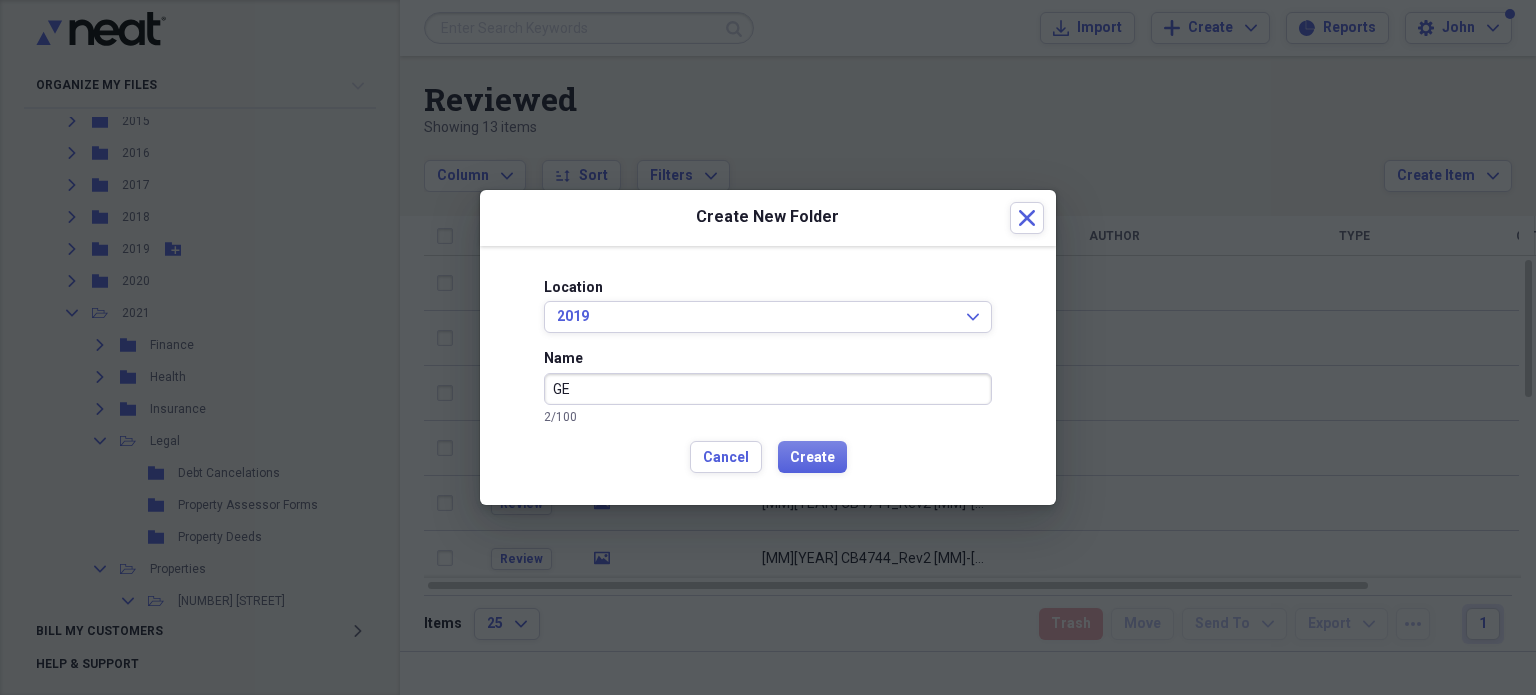 type on "GE" 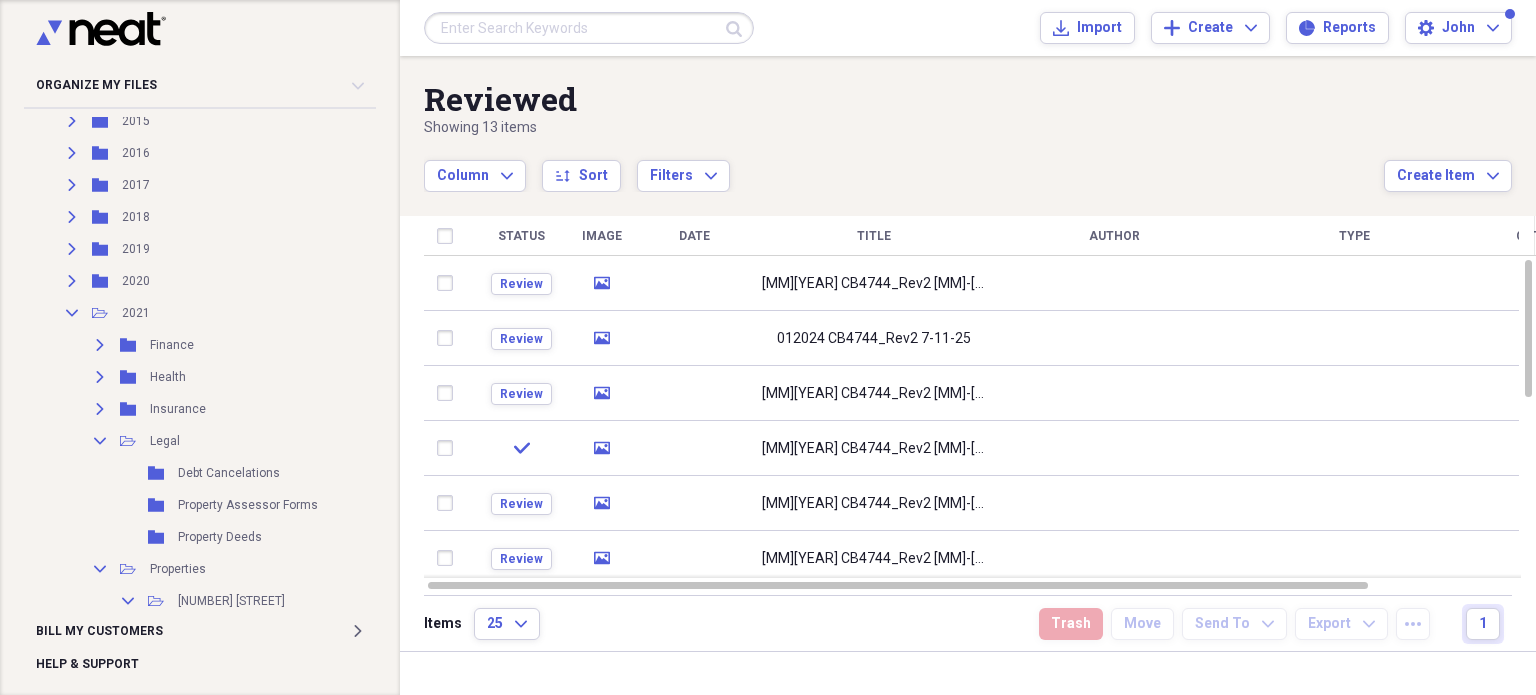 click on "Reviewed Showing 13 items Column Expand sort Sort Filters  Expand Create Item Expand" at bounding box center [968, 124] 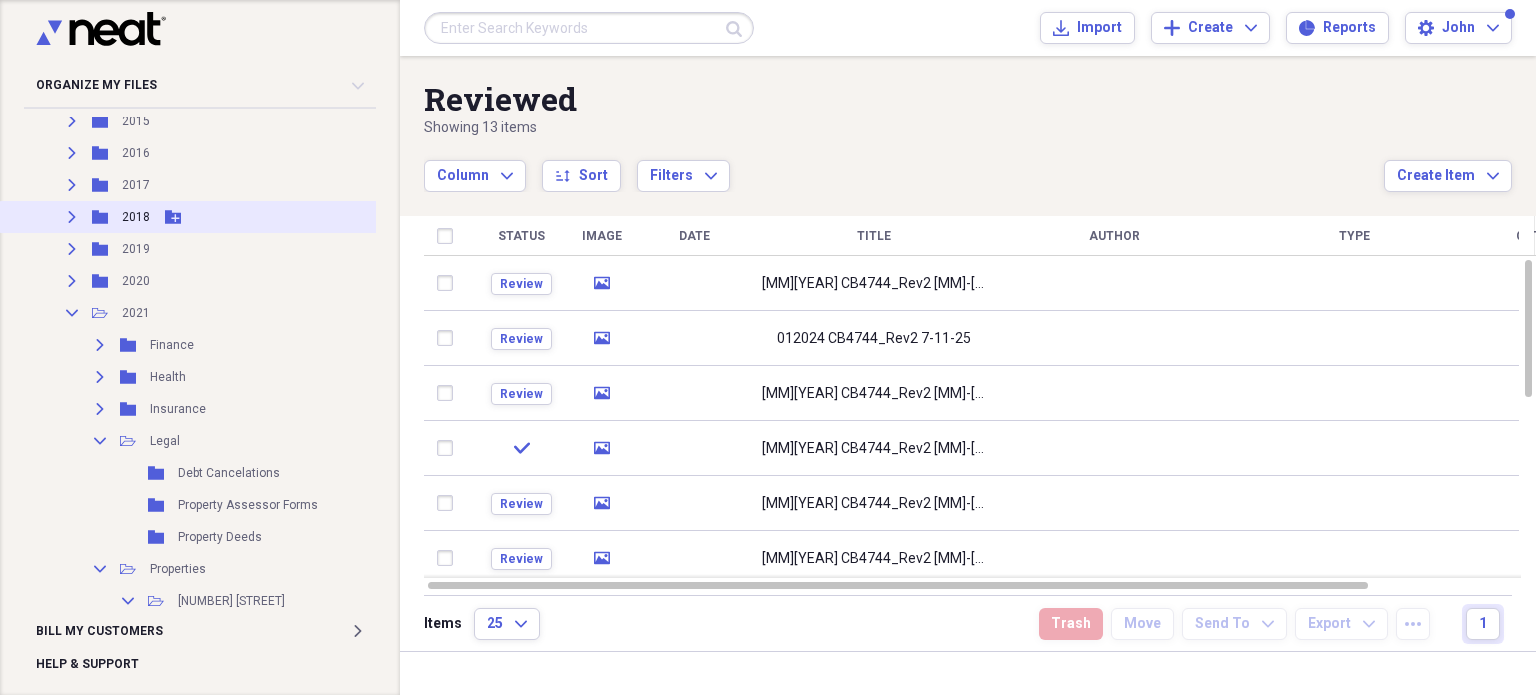 click on "Add Folder" 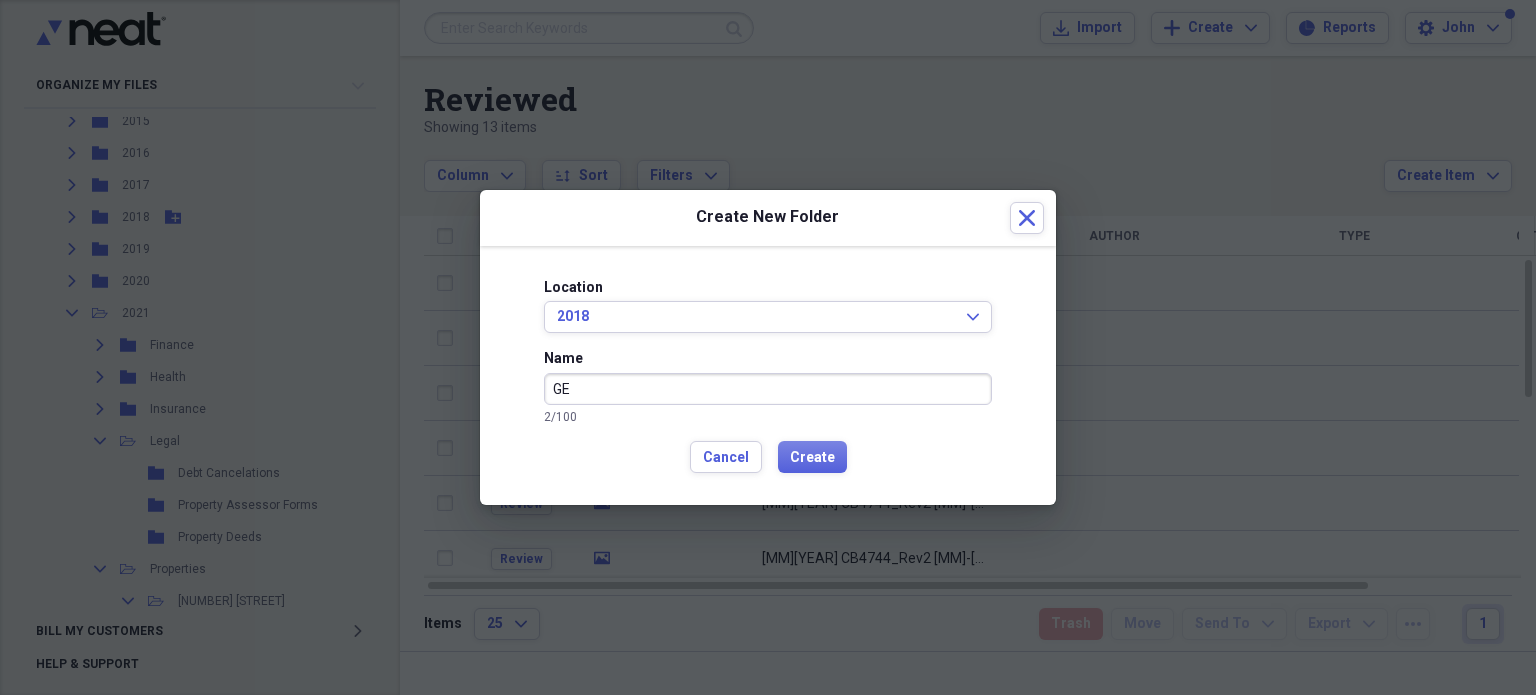 type on "GE" 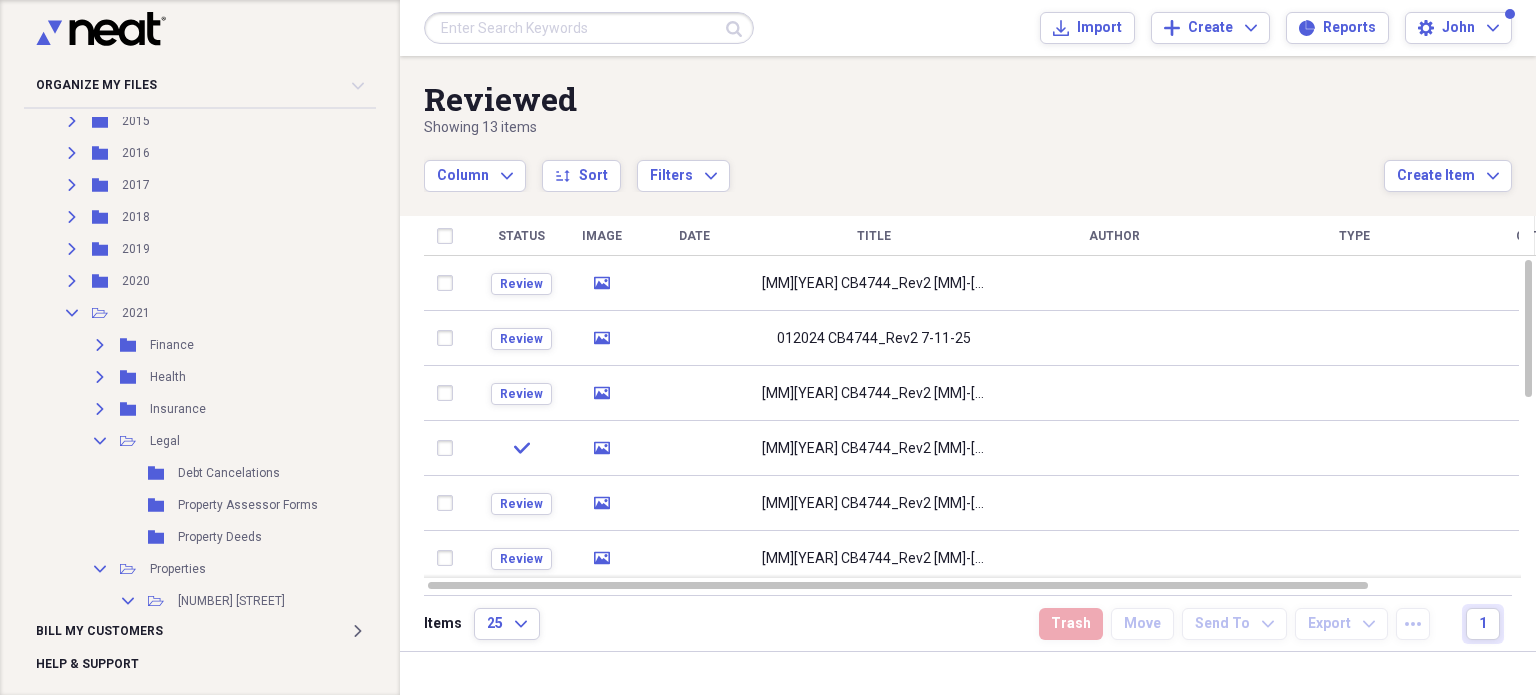 click on "Reviewed Showing 13 items Column Expand sort Sort Filters  Expand Create Item Expand" at bounding box center (968, 124) 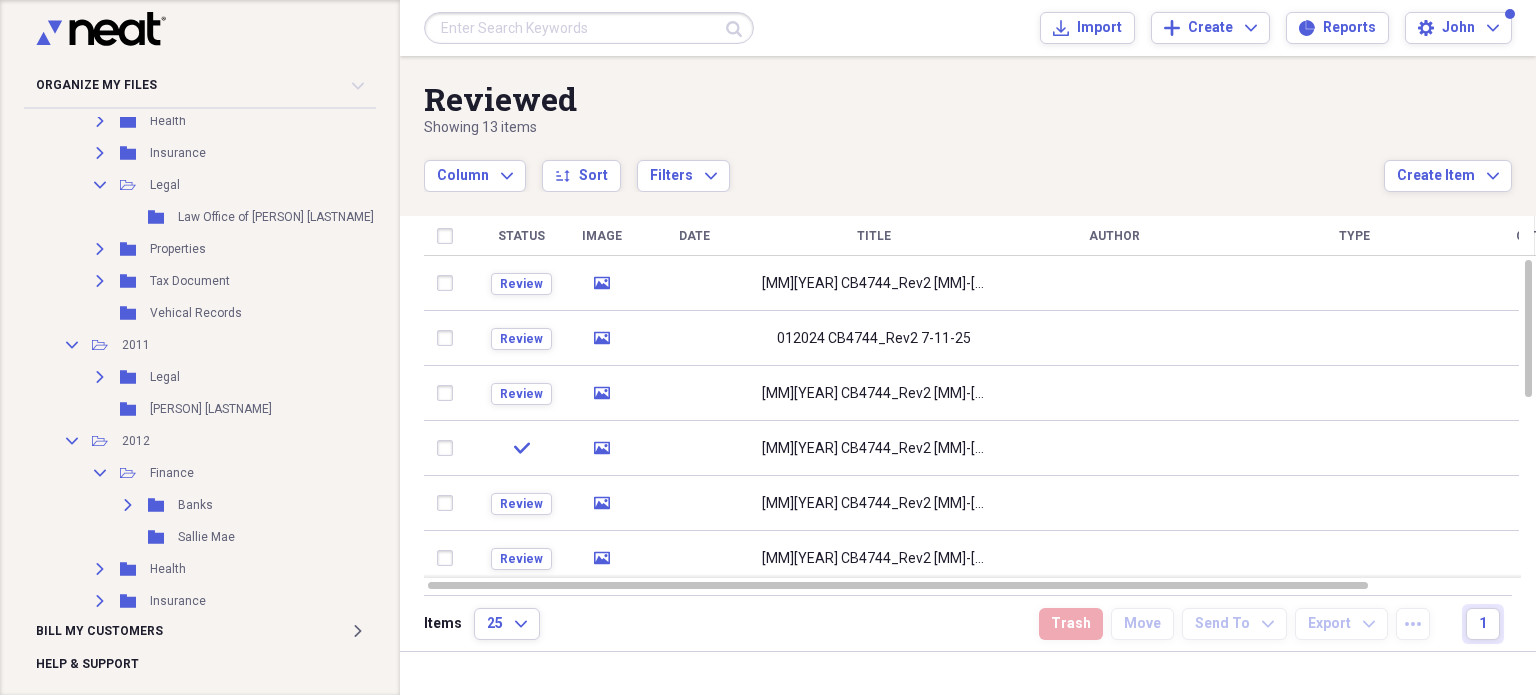 scroll, scrollTop: 555, scrollLeft: 0, axis: vertical 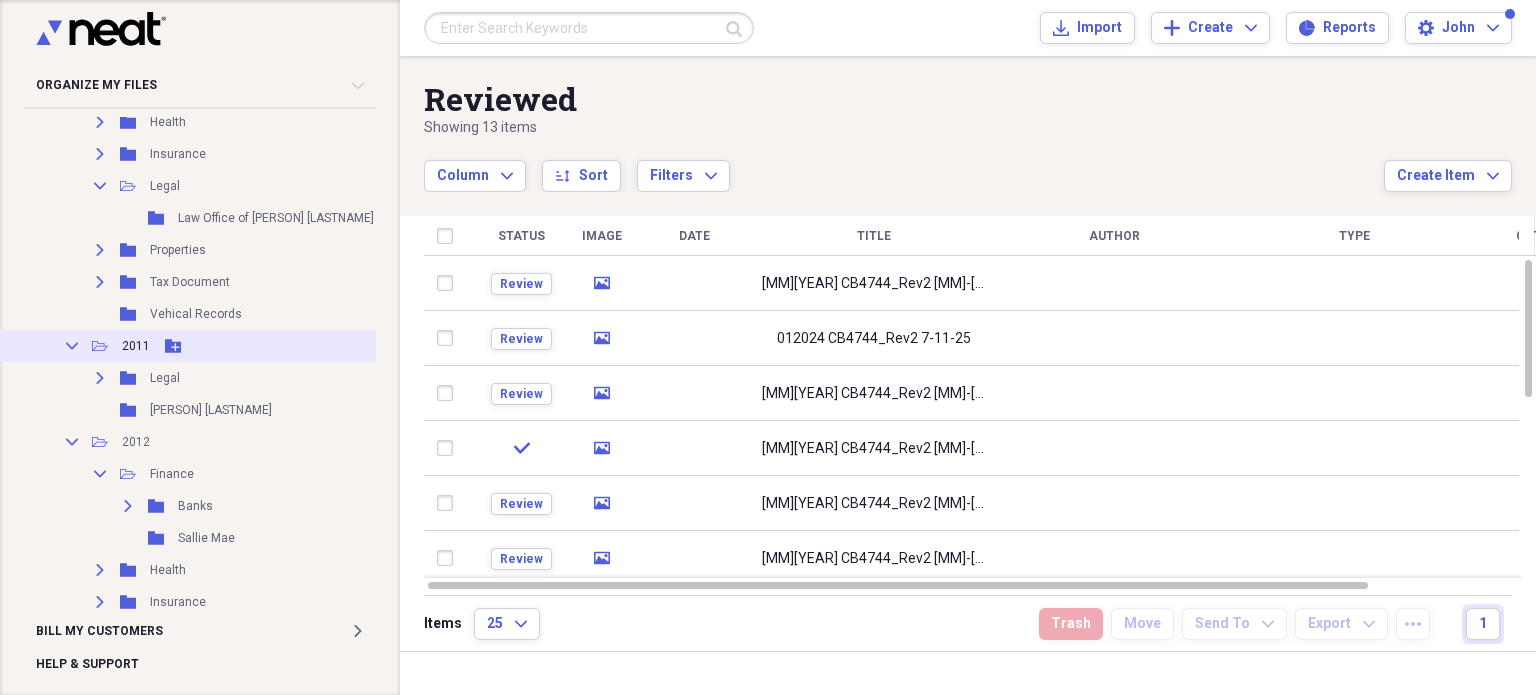 click 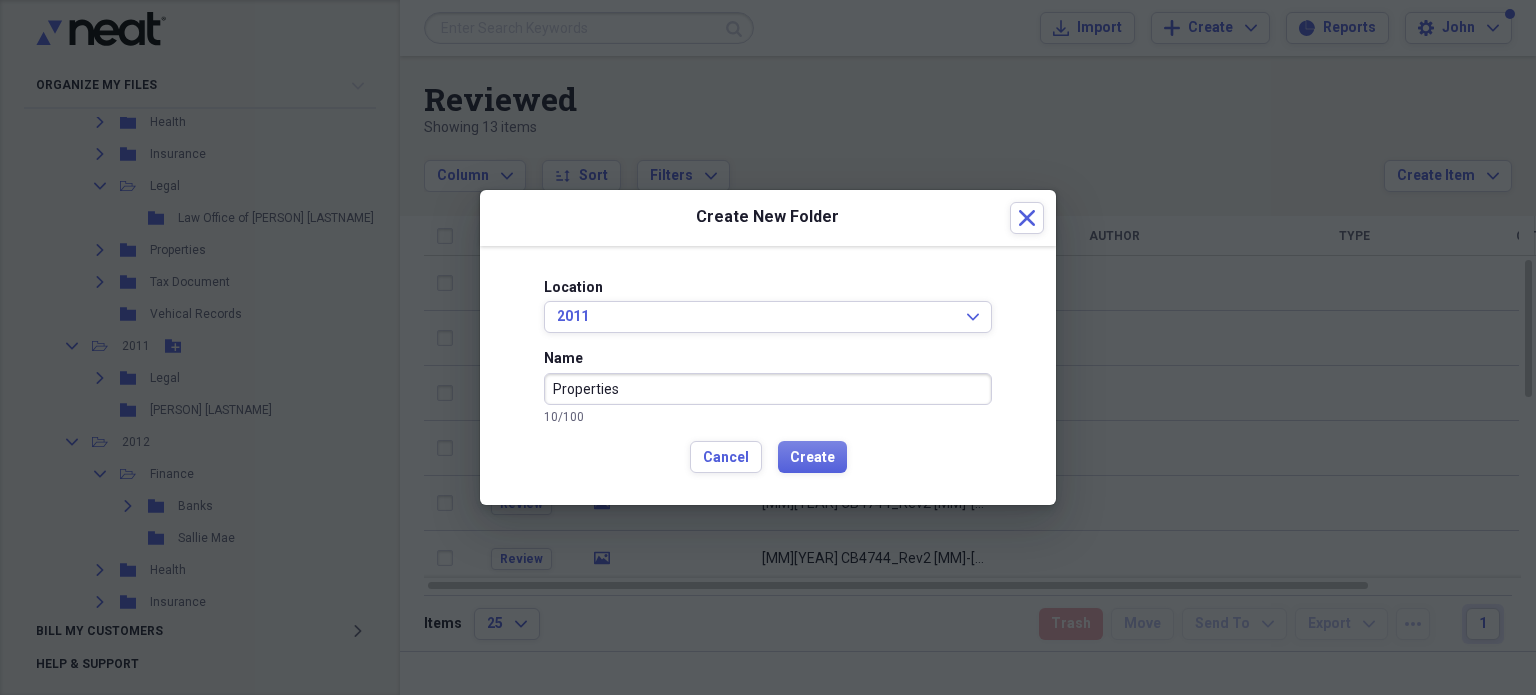 type on "Properties" 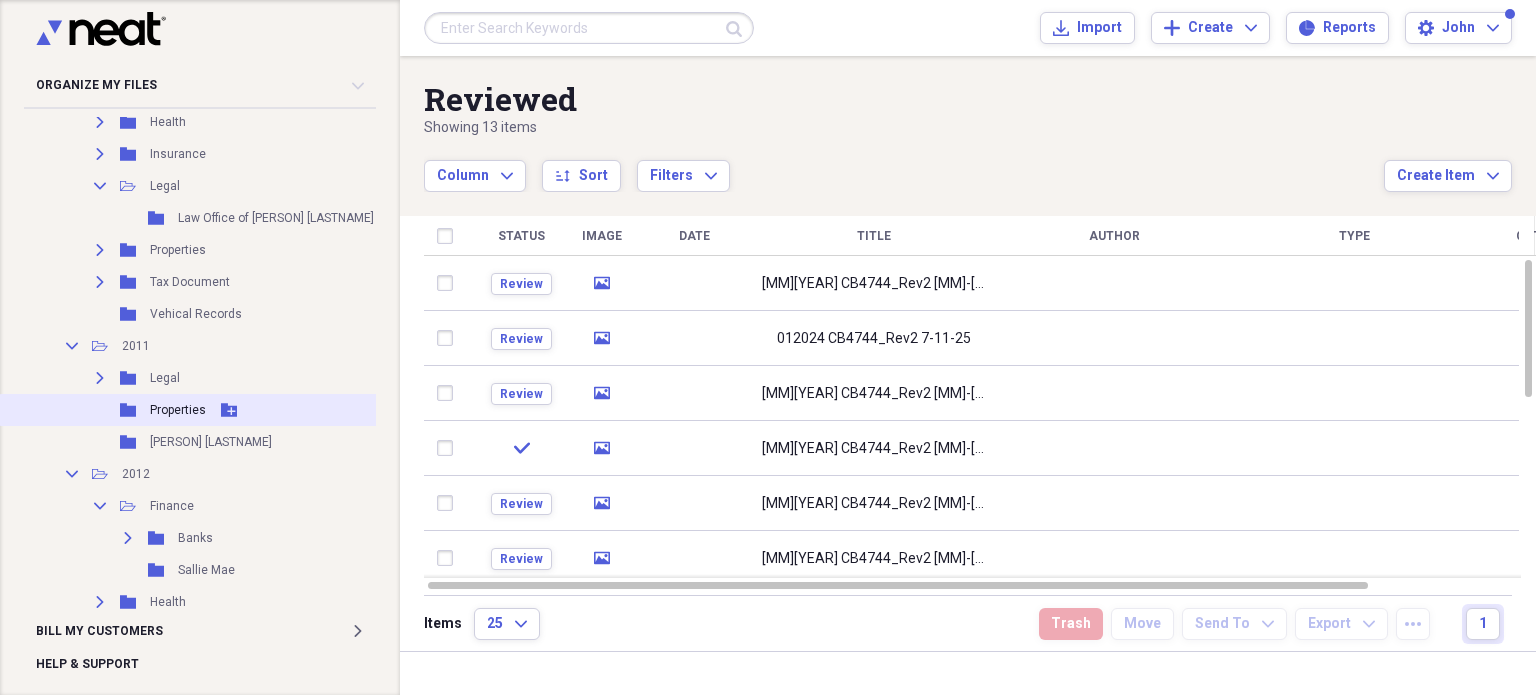 click on "Add Folder" 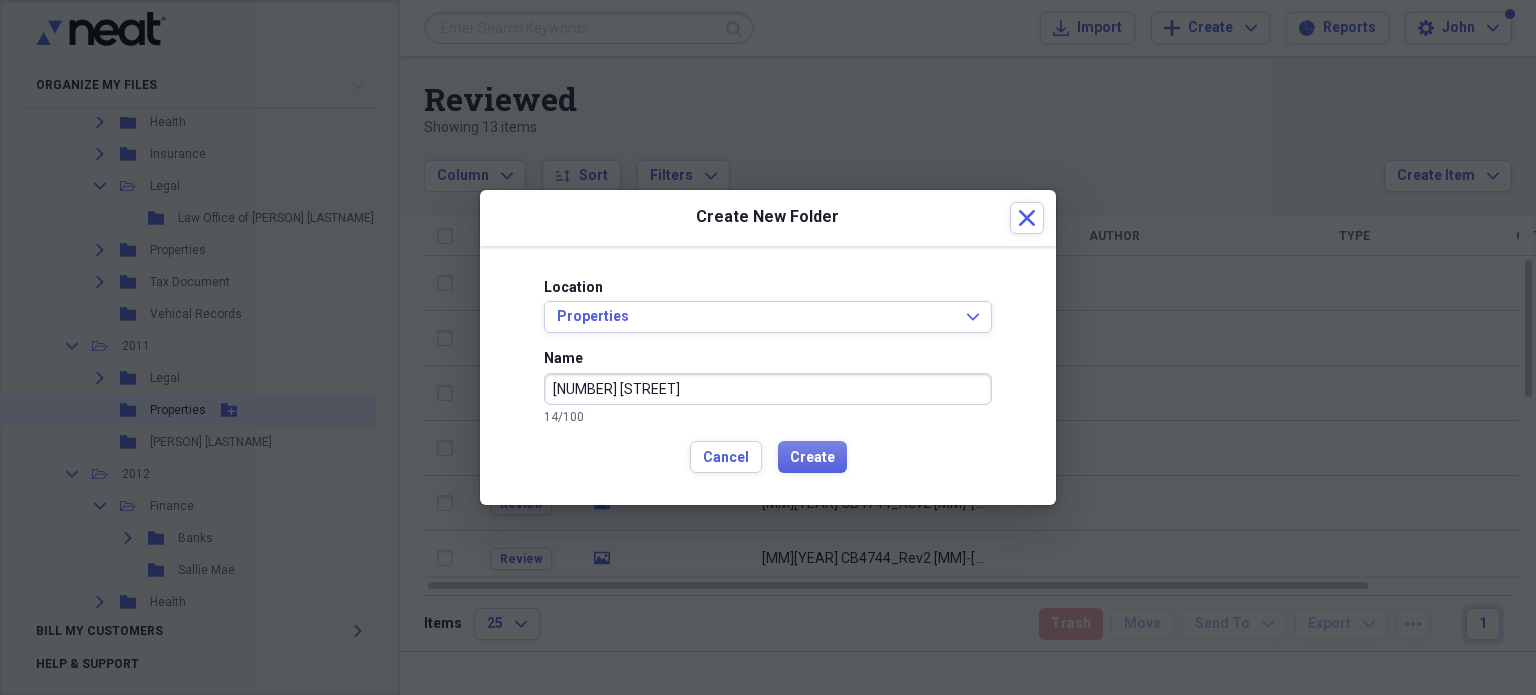 type on "[NUMBER] [STREET]" 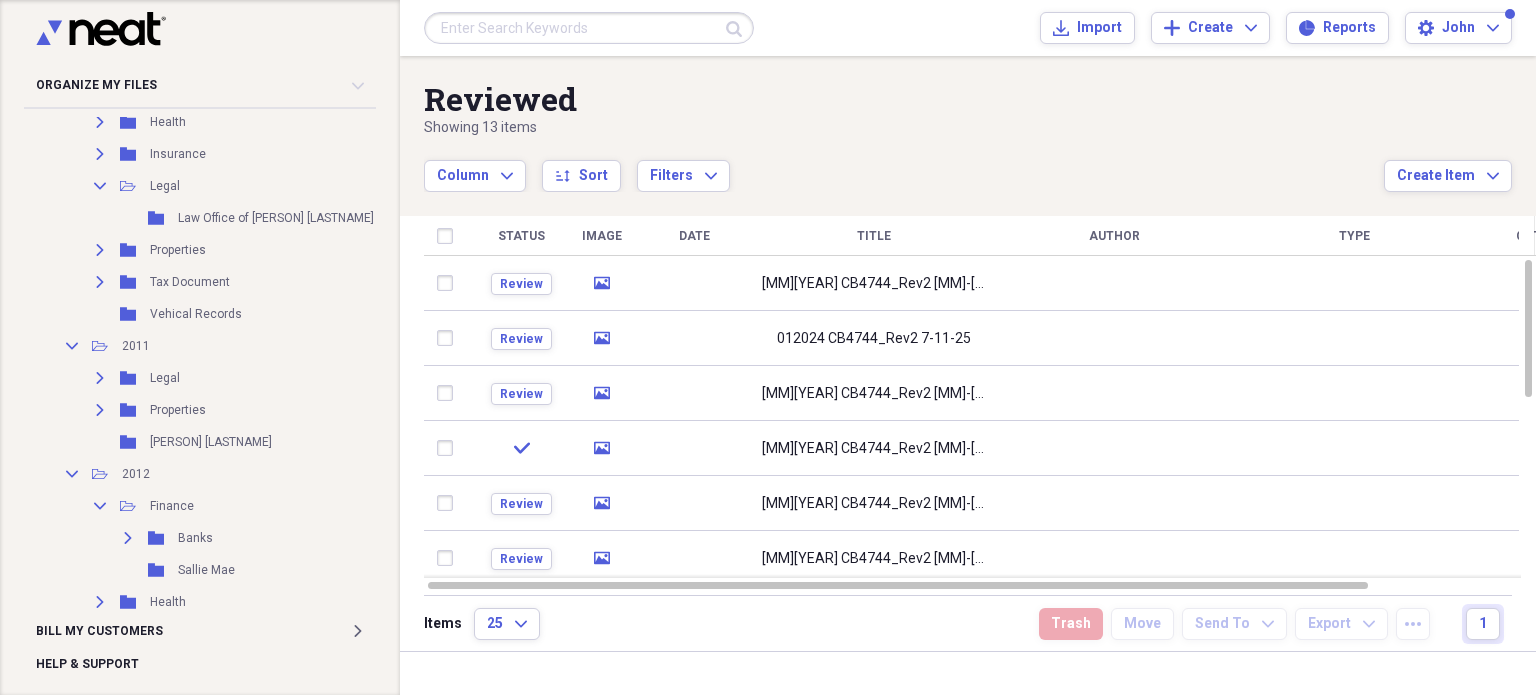 click on "Reviewed Showing 13 items Column Expand sort Sort Filters  Expand Create Item Expand" at bounding box center (968, 124) 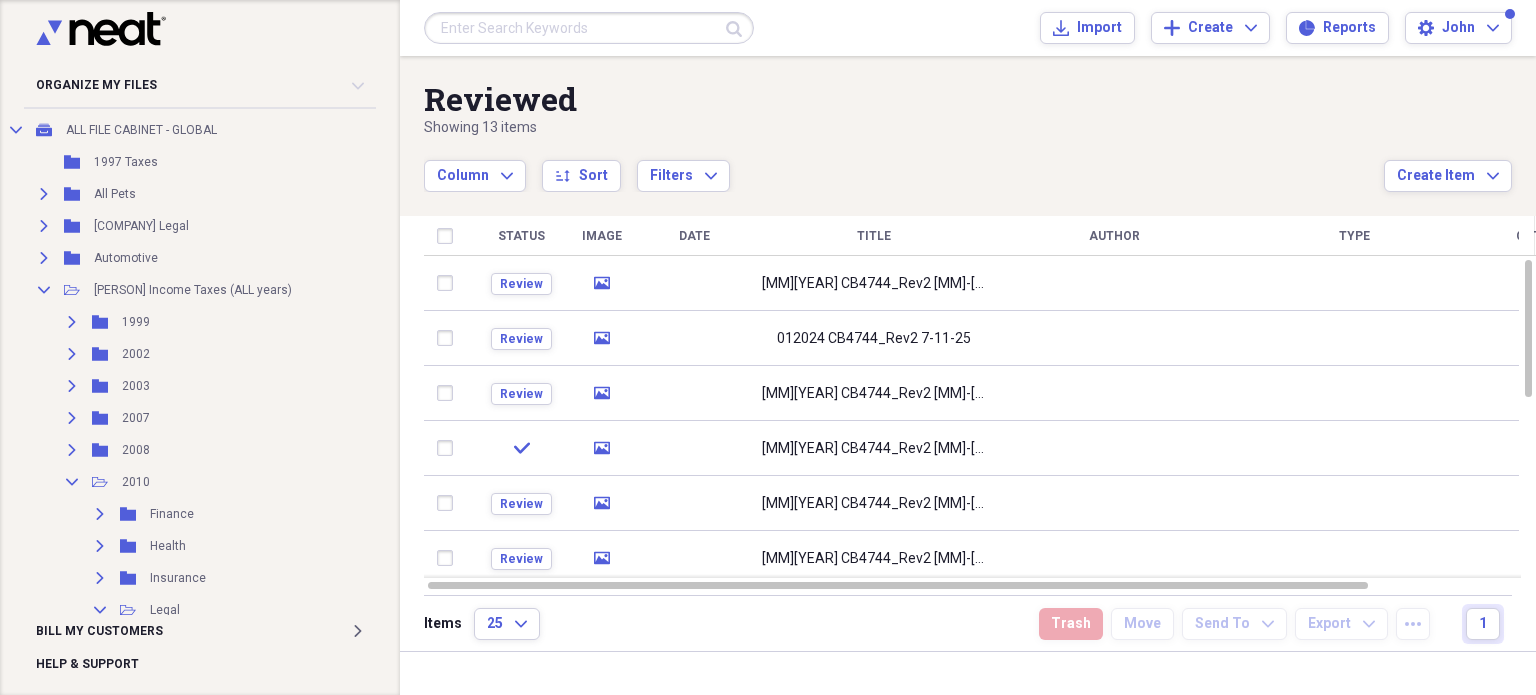 scroll, scrollTop: 118, scrollLeft: 0, axis: vertical 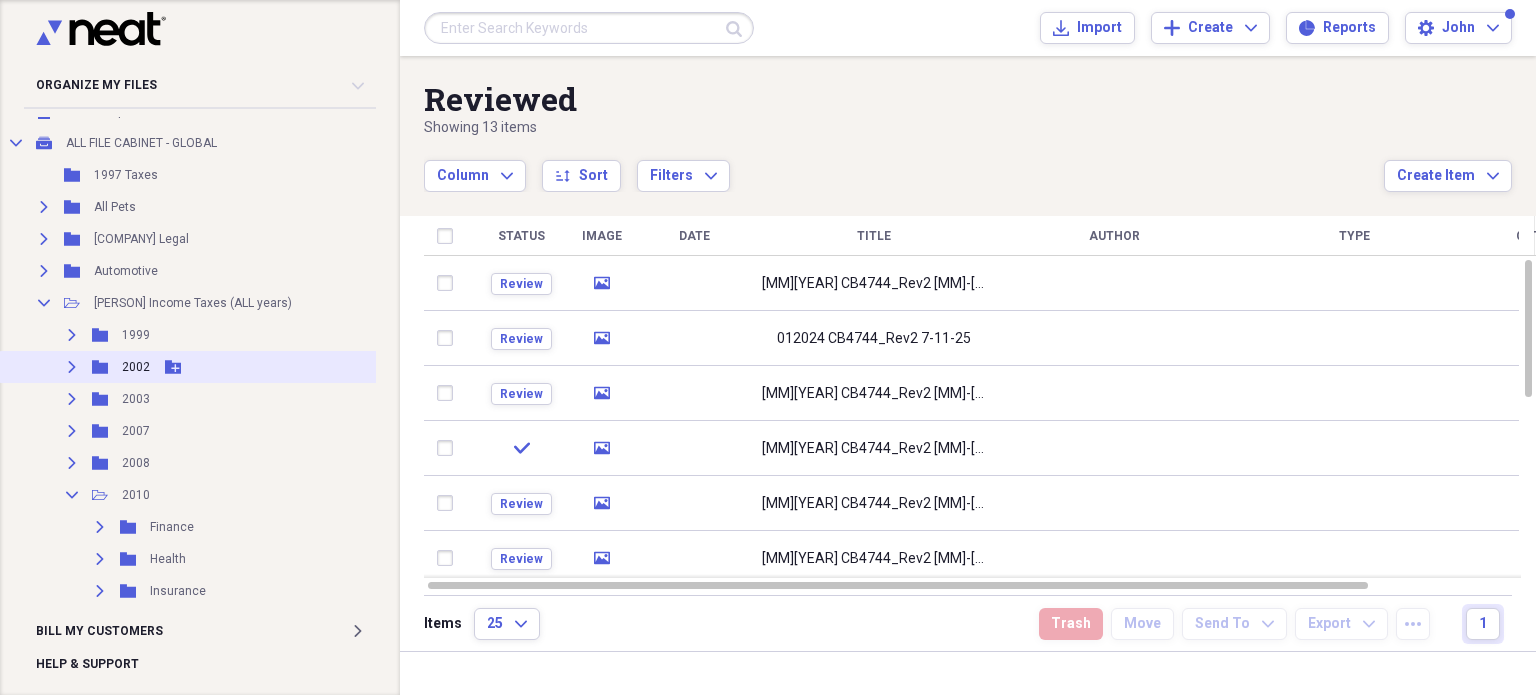 click on "Expand" 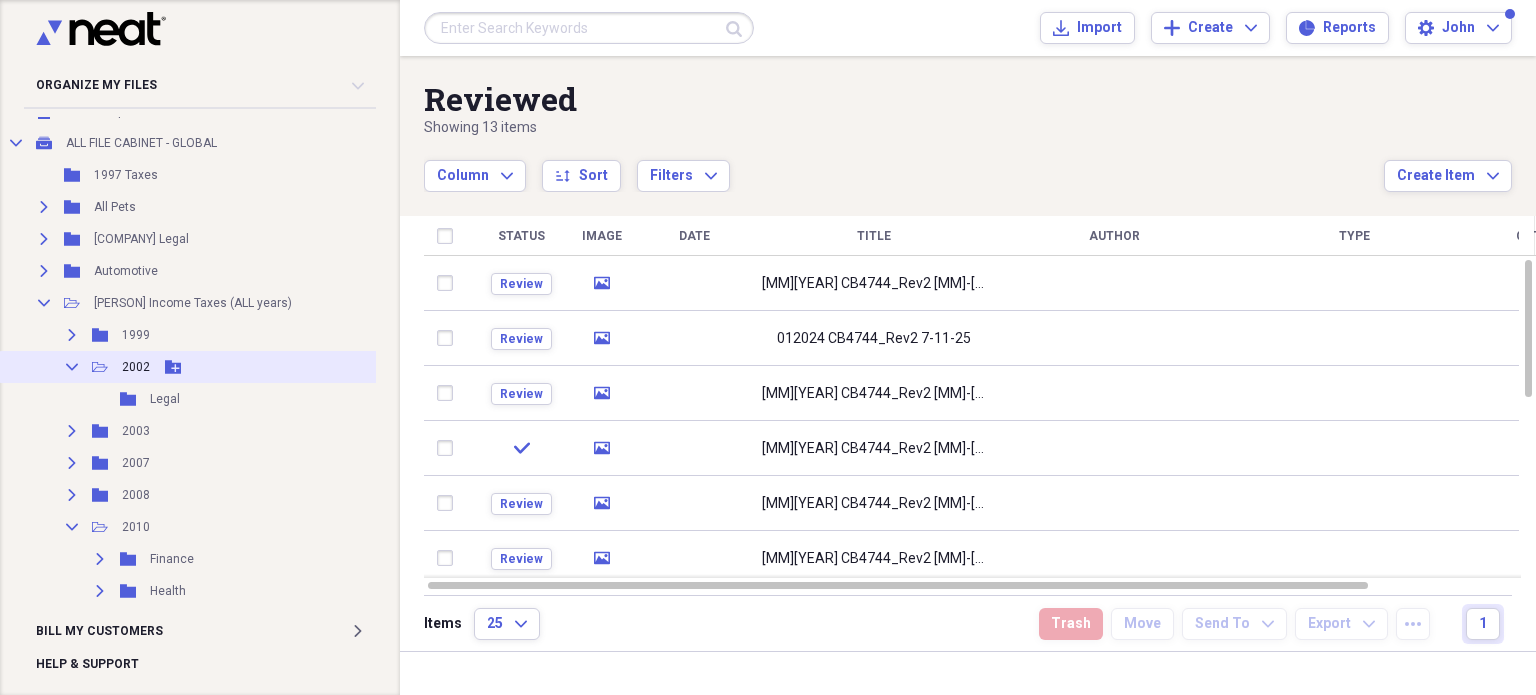 click 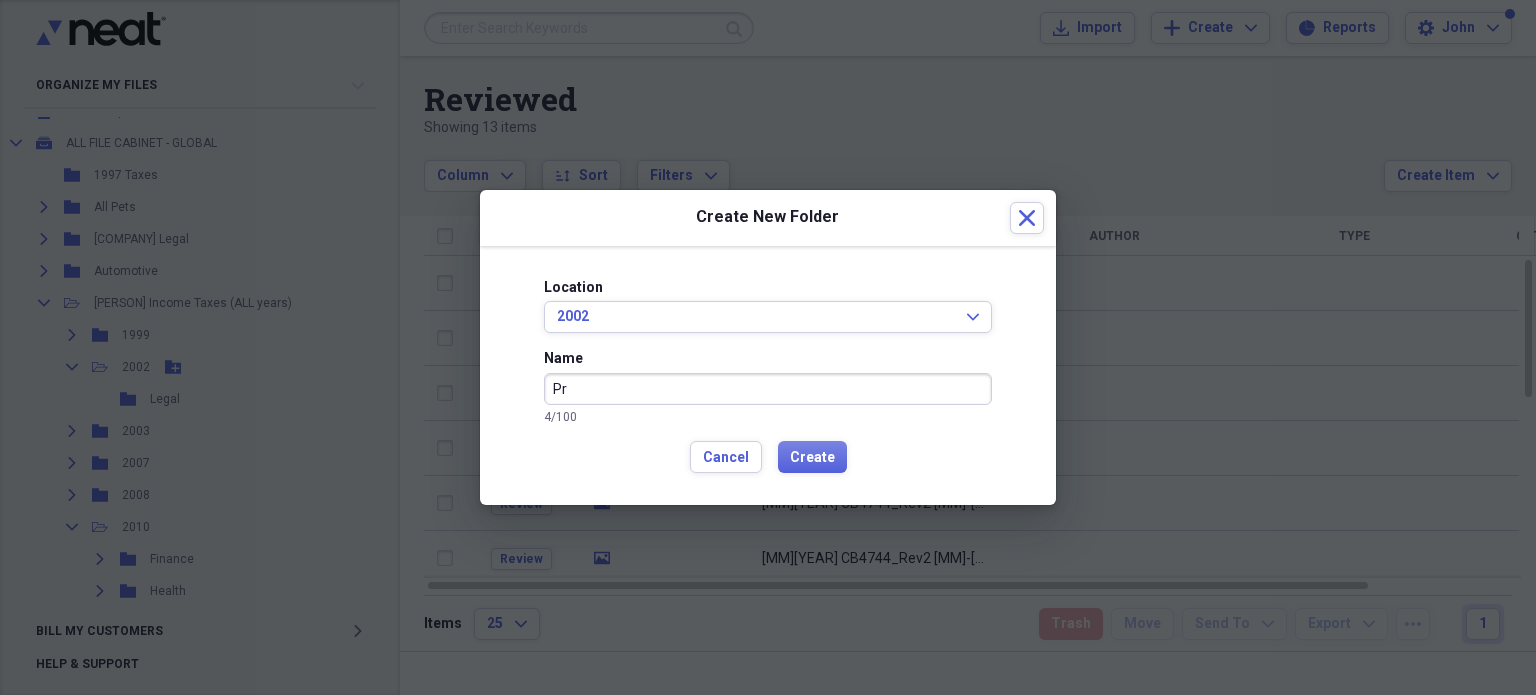type on "P" 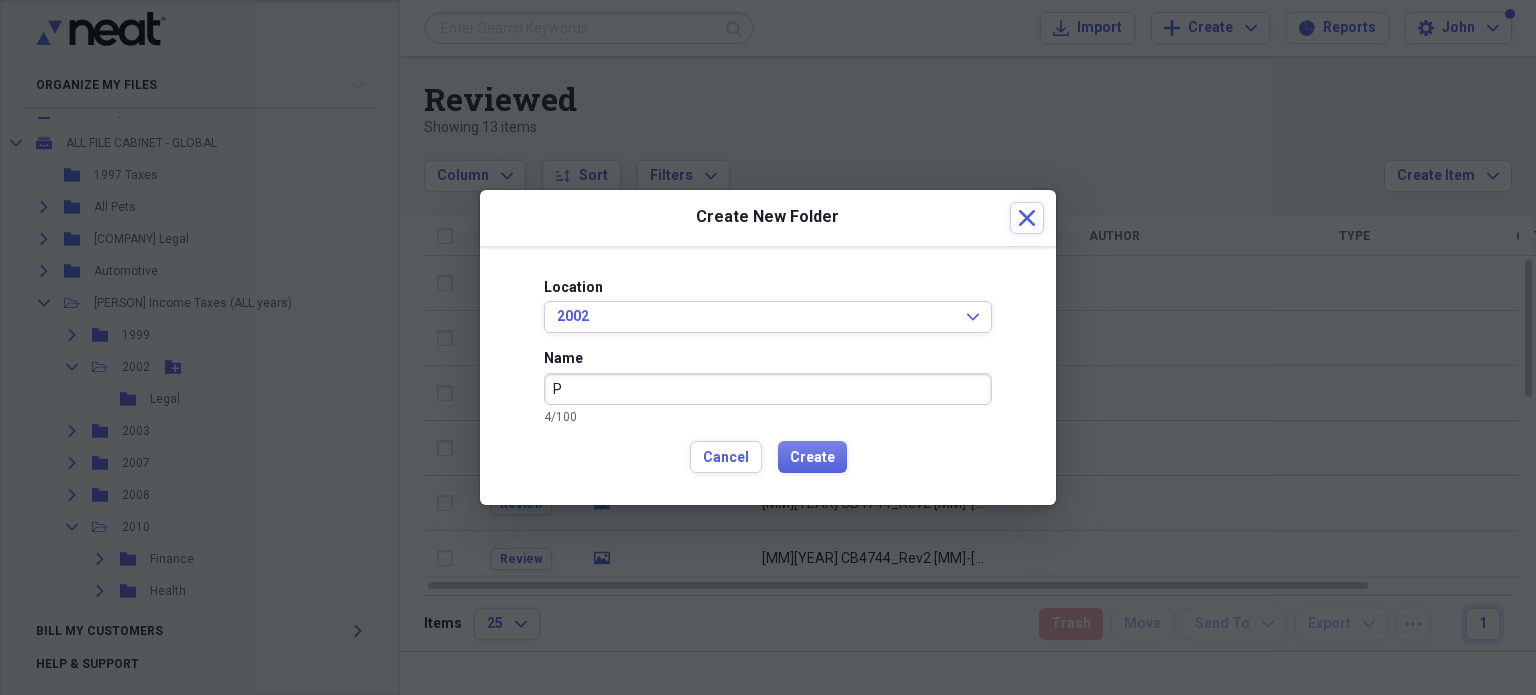 type 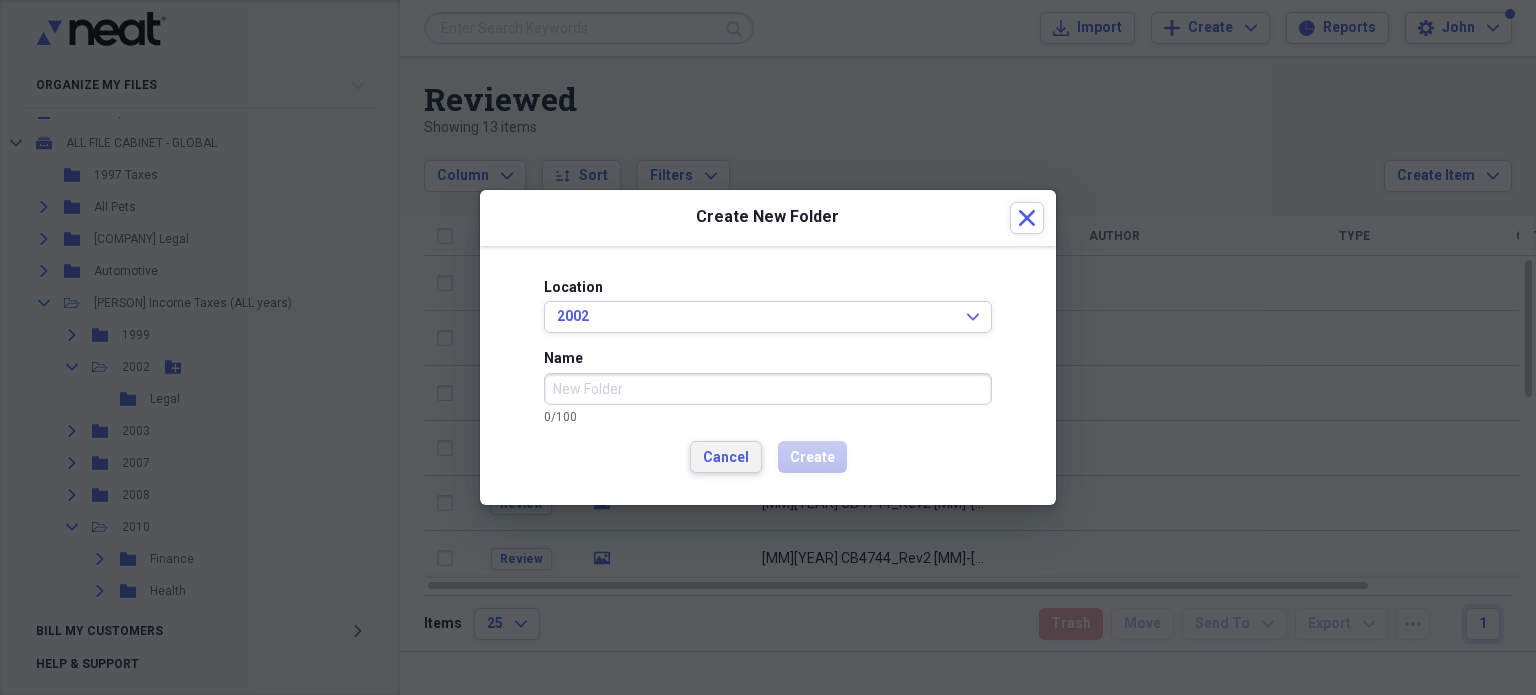 click on "Cancel" at bounding box center [726, 457] 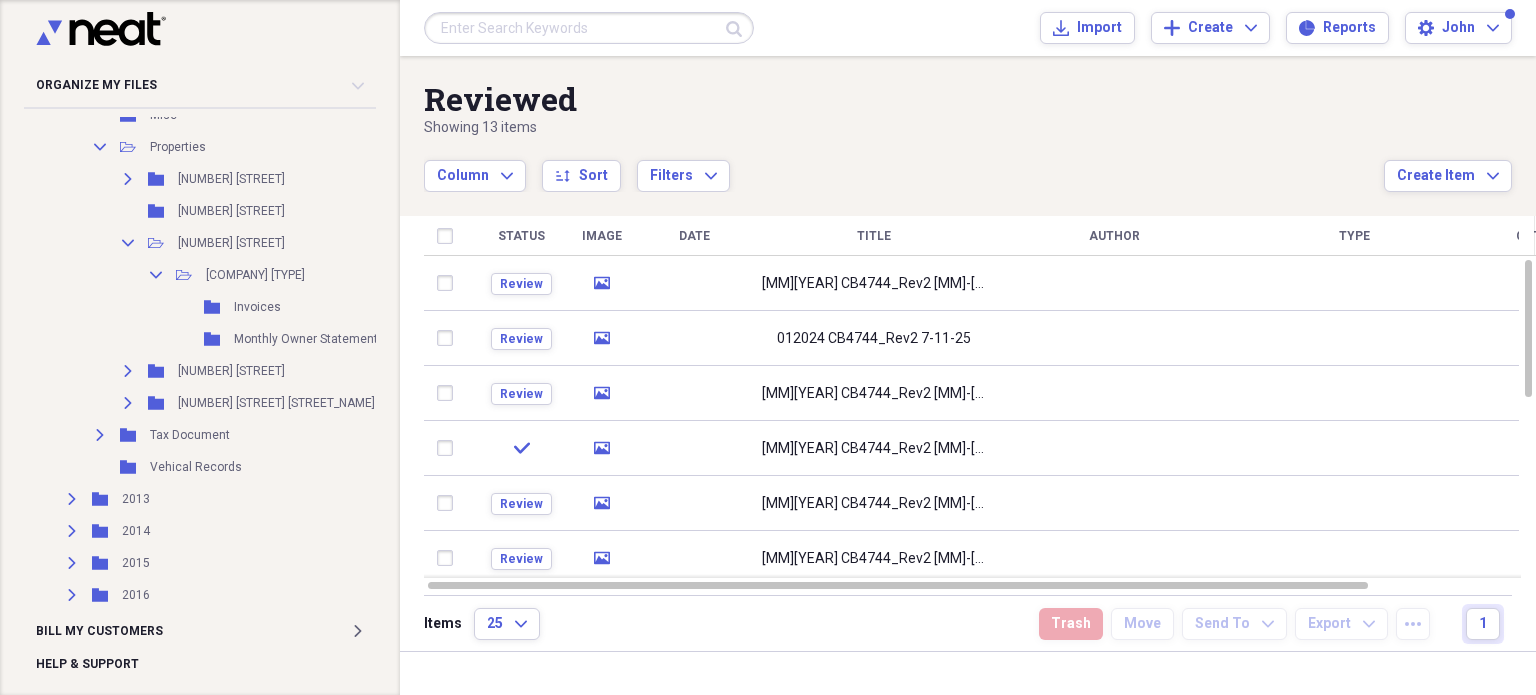 scroll, scrollTop: 1203, scrollLeft: 0, axis: vertical 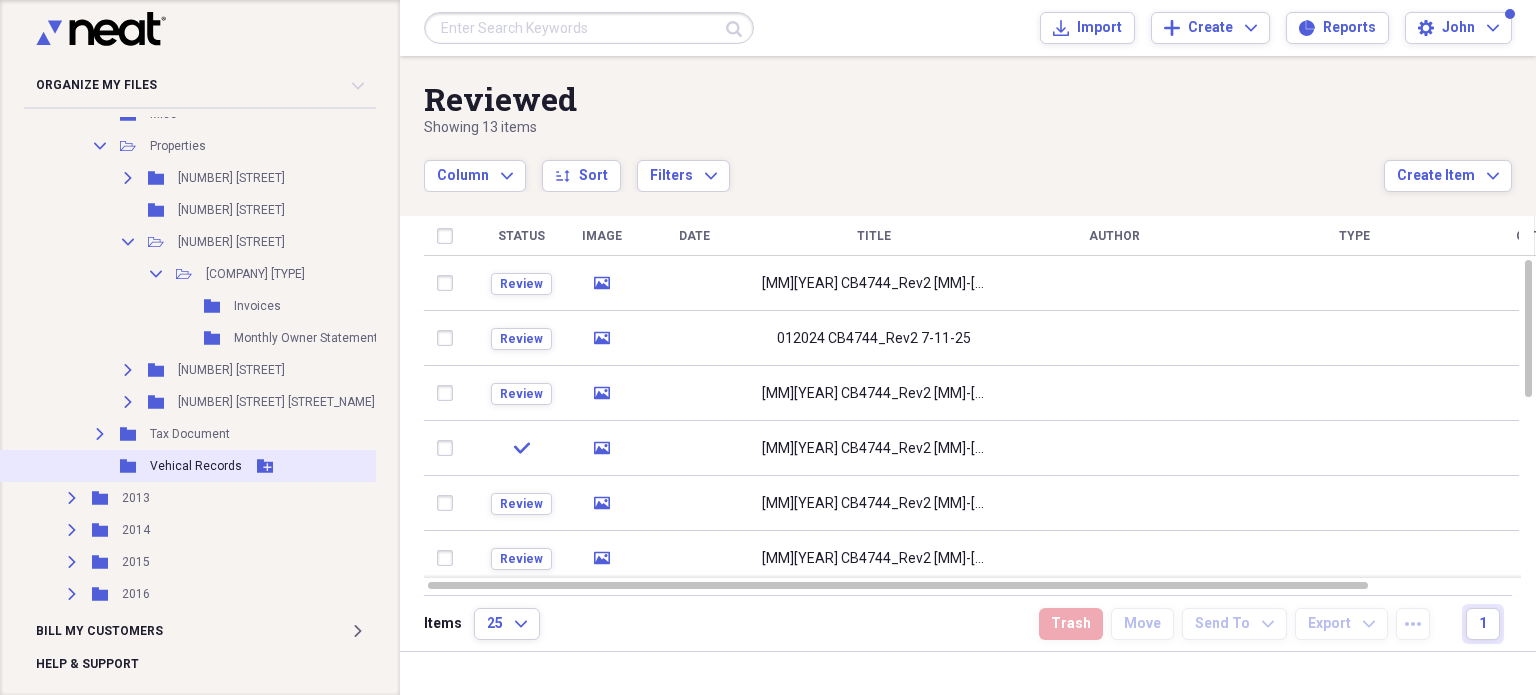 click on "Vehical Records" at bounding box center [196, 466] 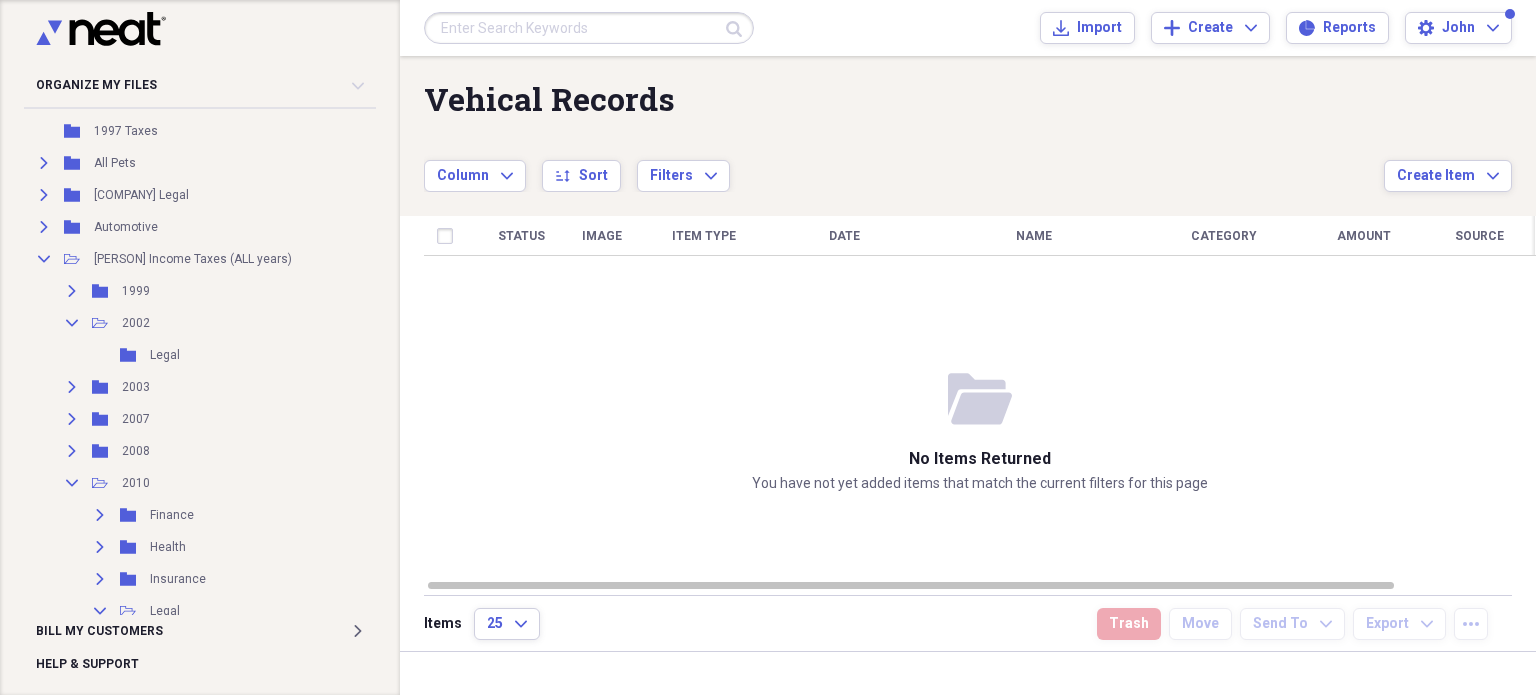 scroll, scrollTop: 163, scrollLeft: 0, axis: vertical 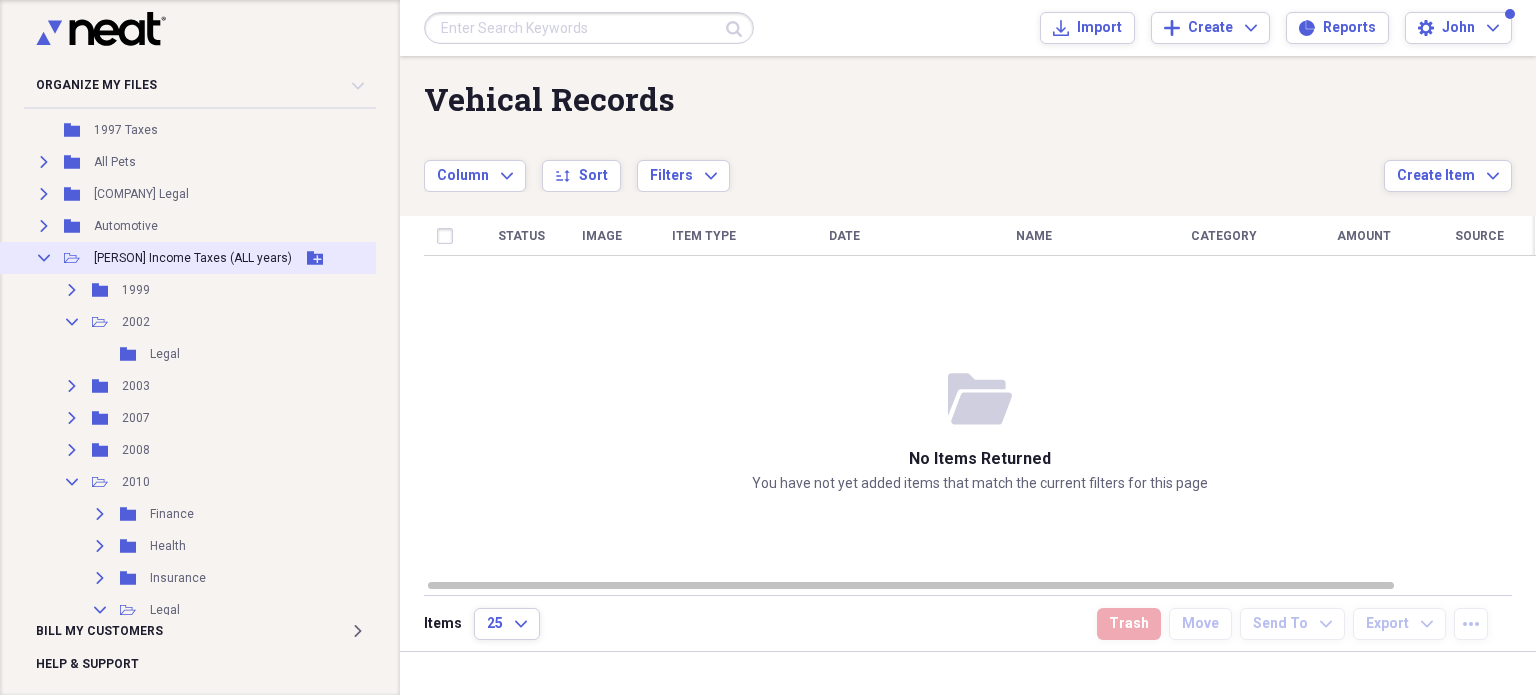 click on "Collapse" 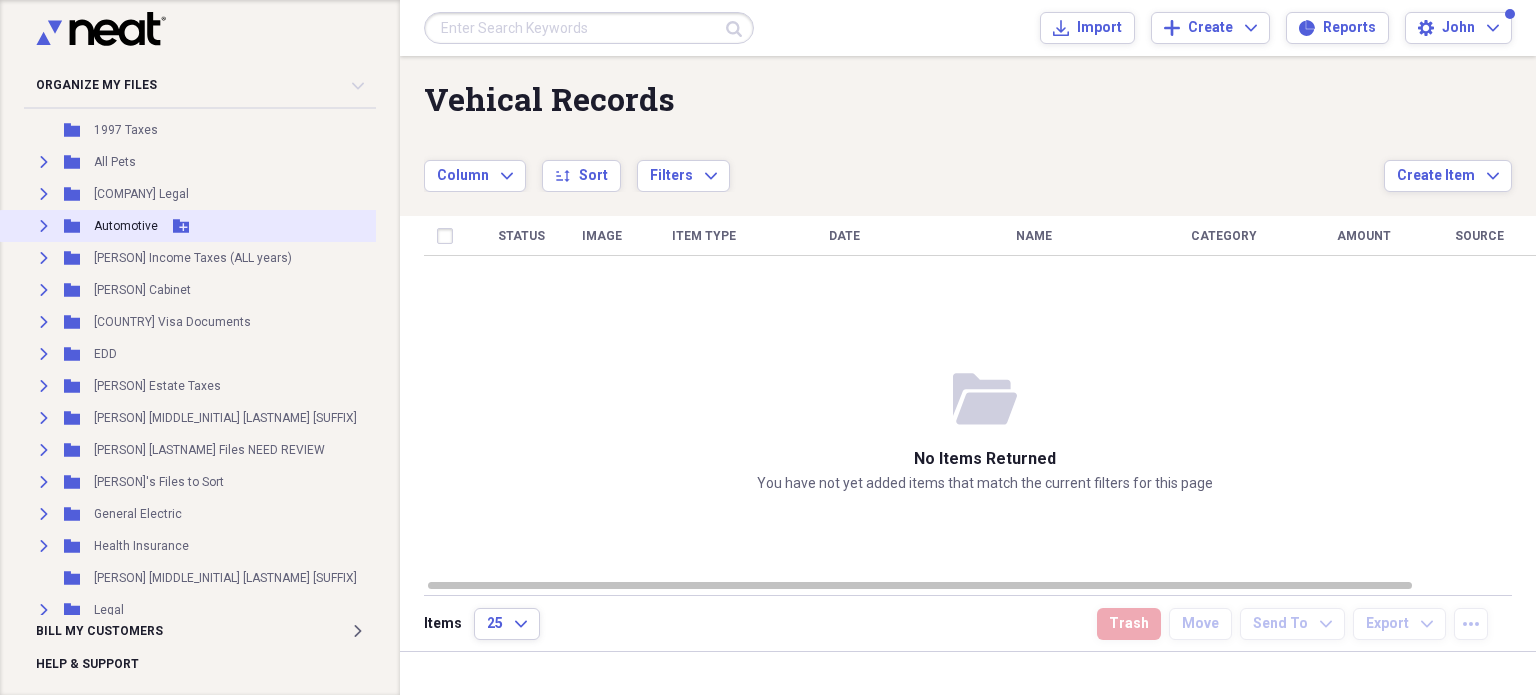 click on "Expand" 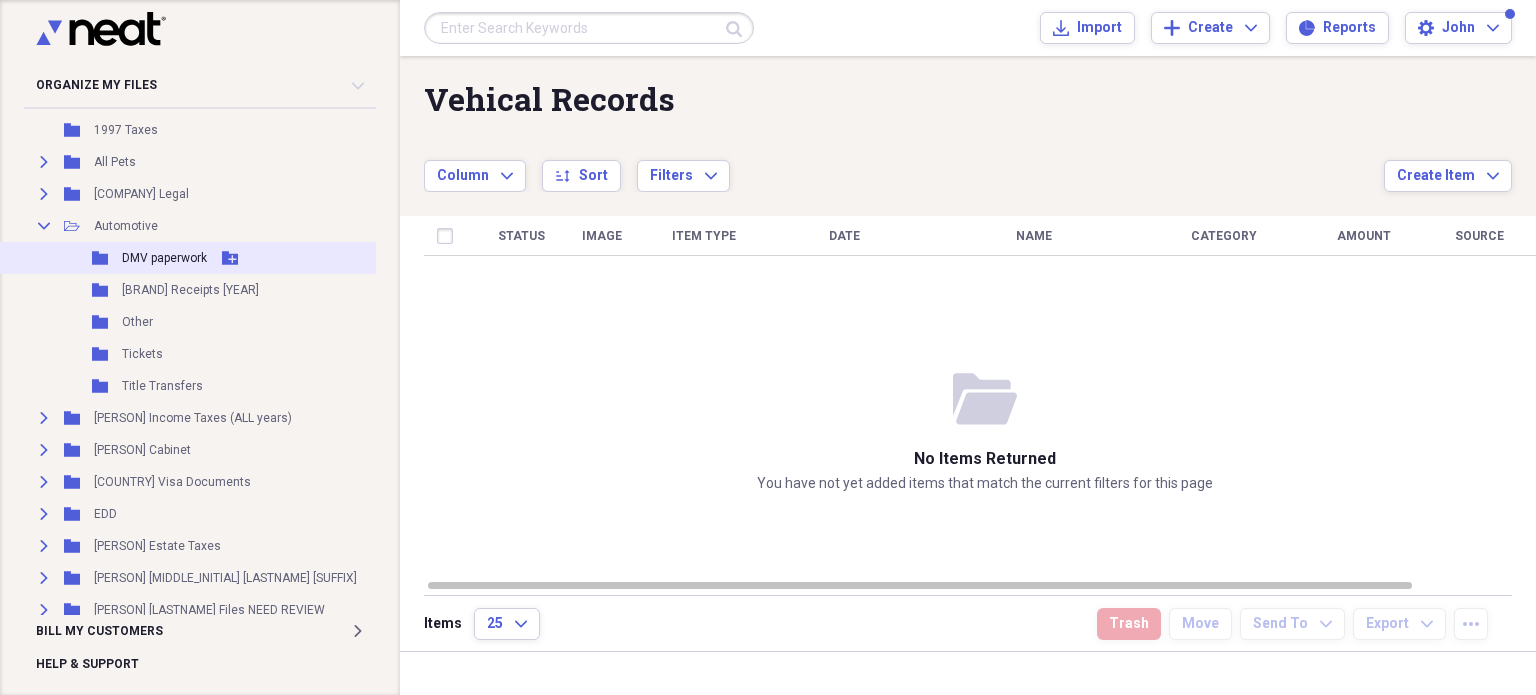 click on "Folder DMV paperwork Add Folder" at bounding box center (209, 258) 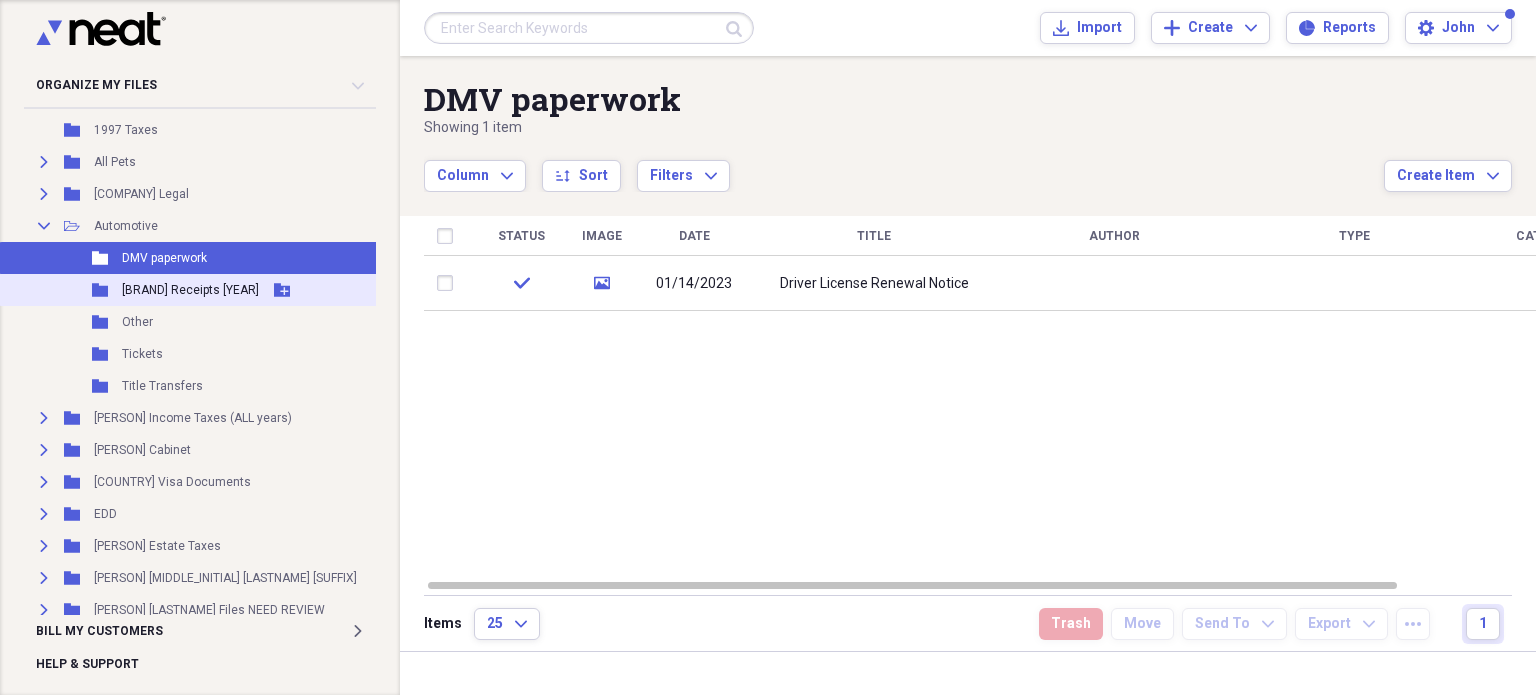 click on "Folder [BRAND] Receipts [YEAR] Add Folder" at bounding box center (209, 290) 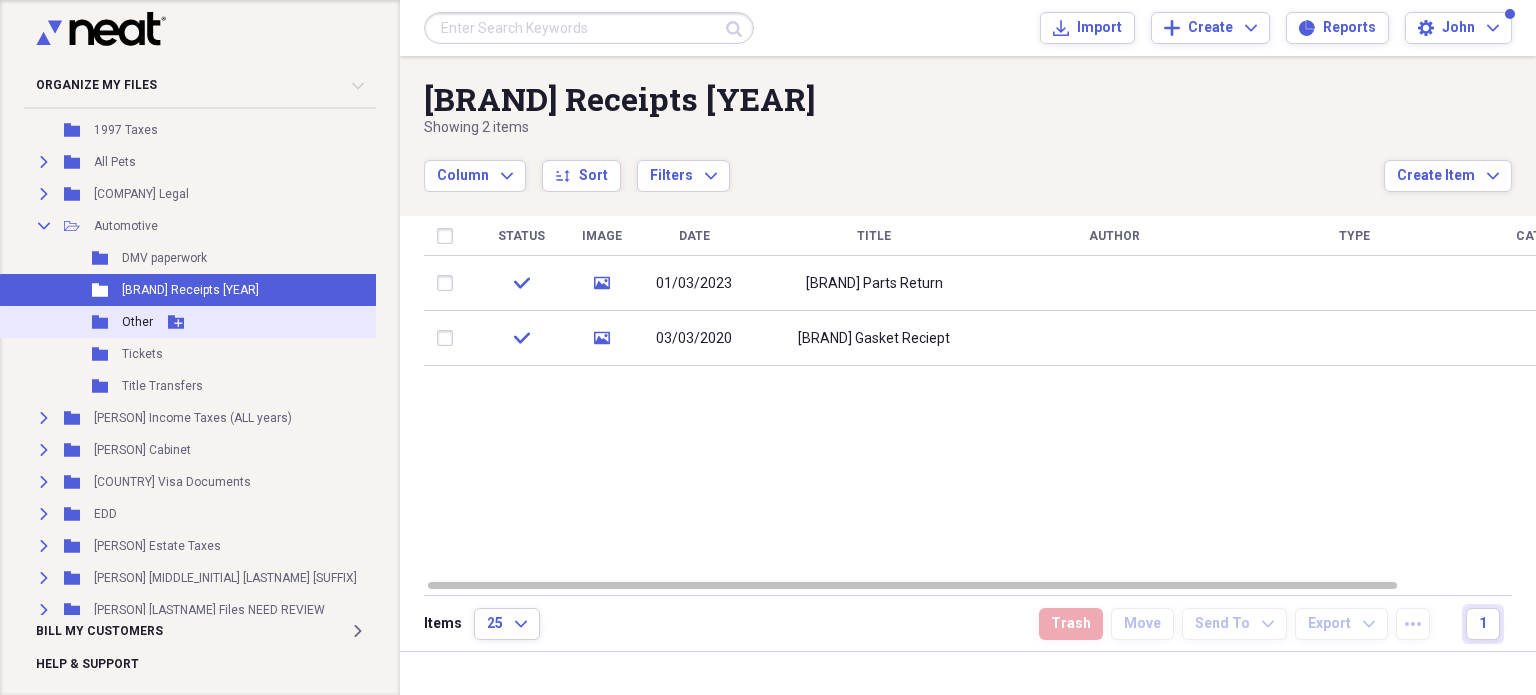 click on "Other" at bounding box center (137, 322) 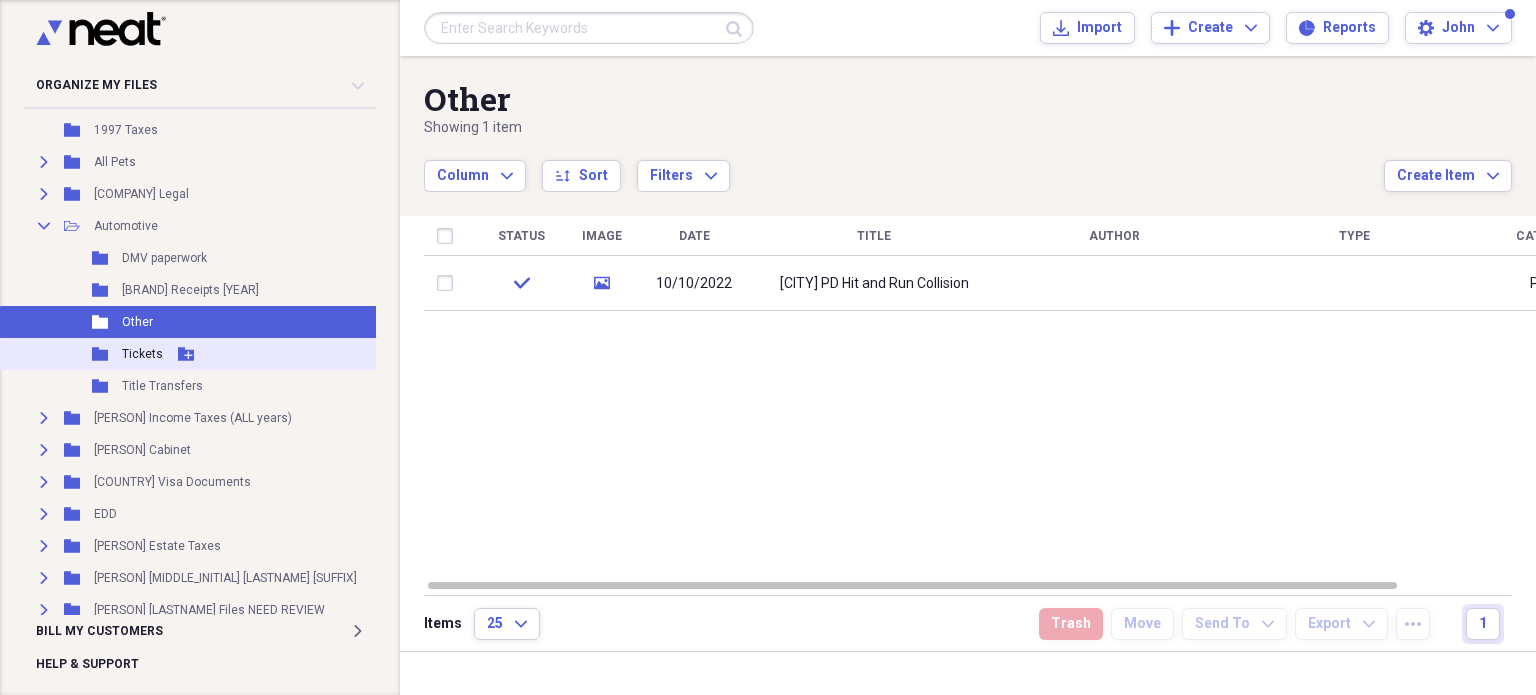 click on "Tickets" at bounding box center [142, 354] 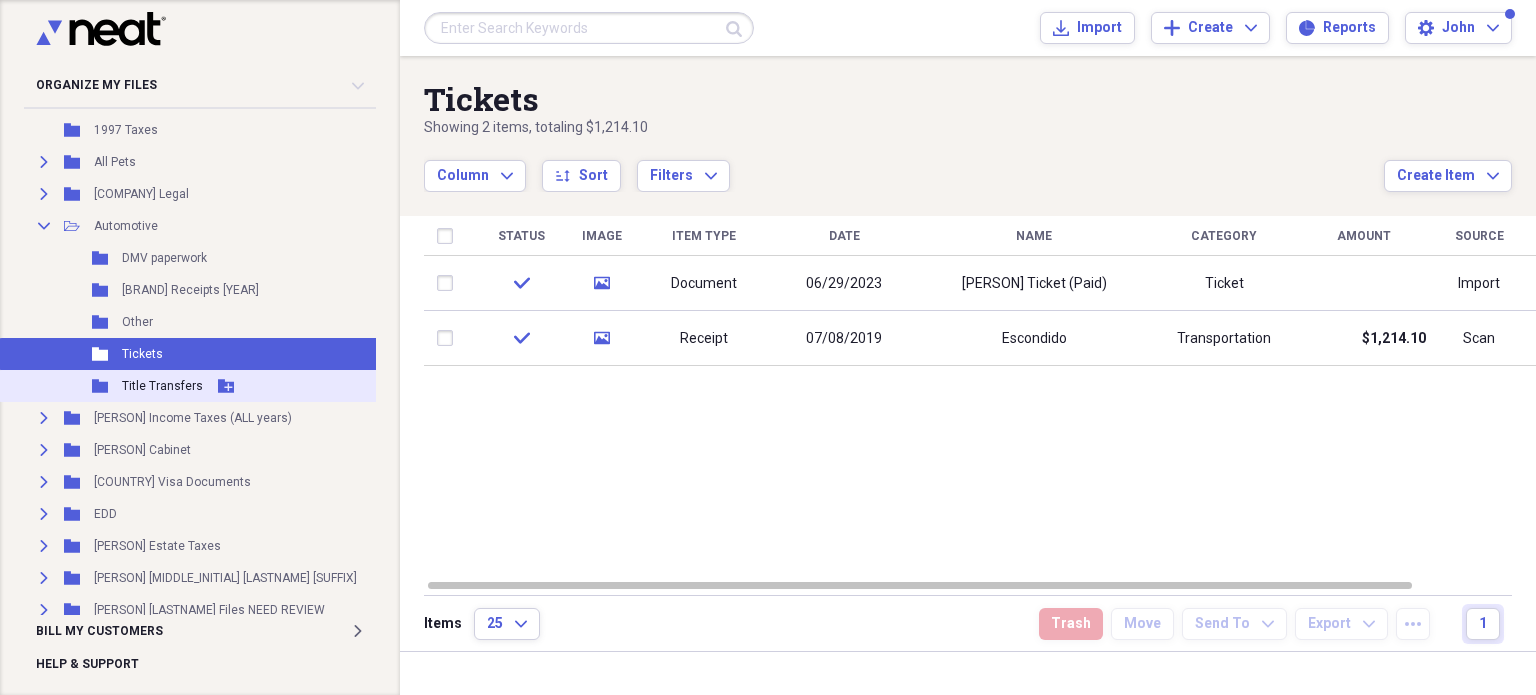 click on "Folder Title Transfers Add Folder" at bounding box center (209, 386) 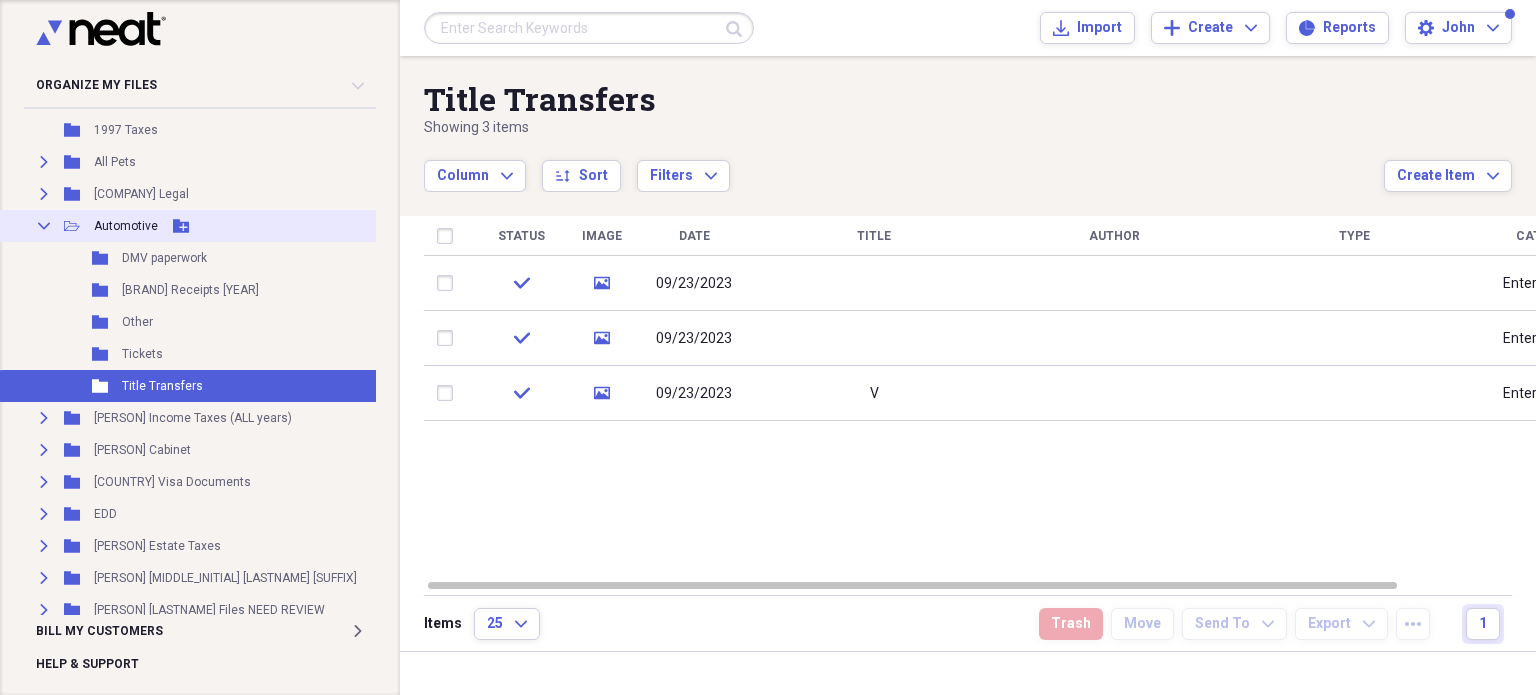 click 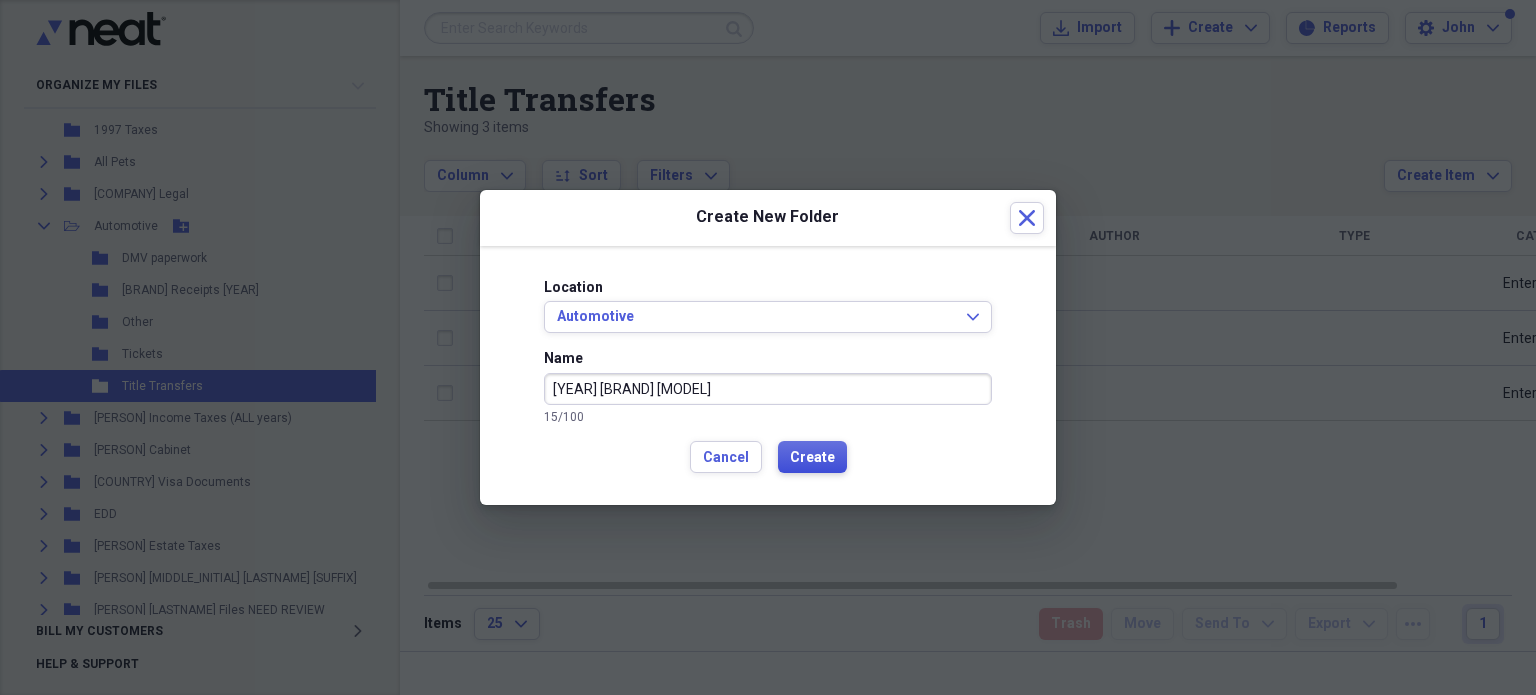 type on "[YEAR] [BRAND] [MODEL]" 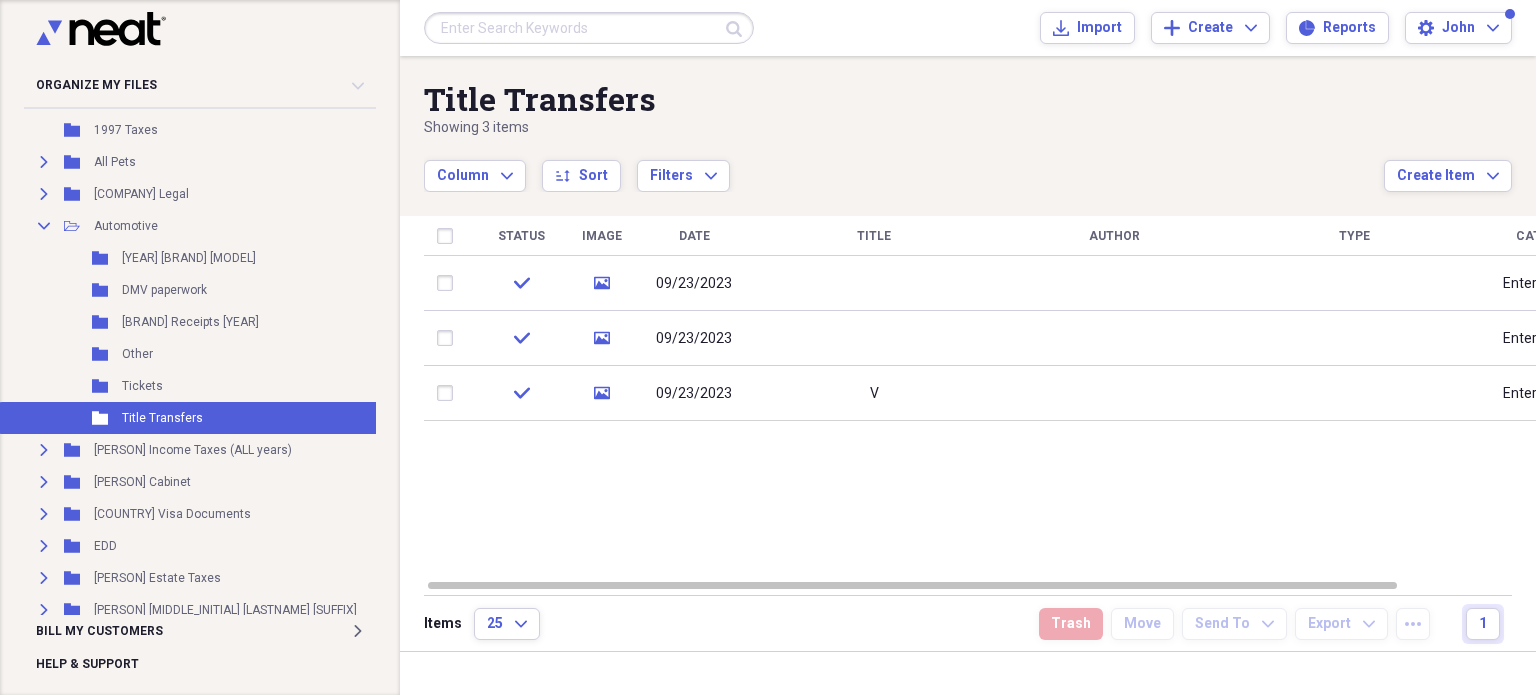 click on "Title Transfers Showing 3 items Column Expand sort Sort Filters  Expand Create Item Expand" at bounding box center (968, 124) 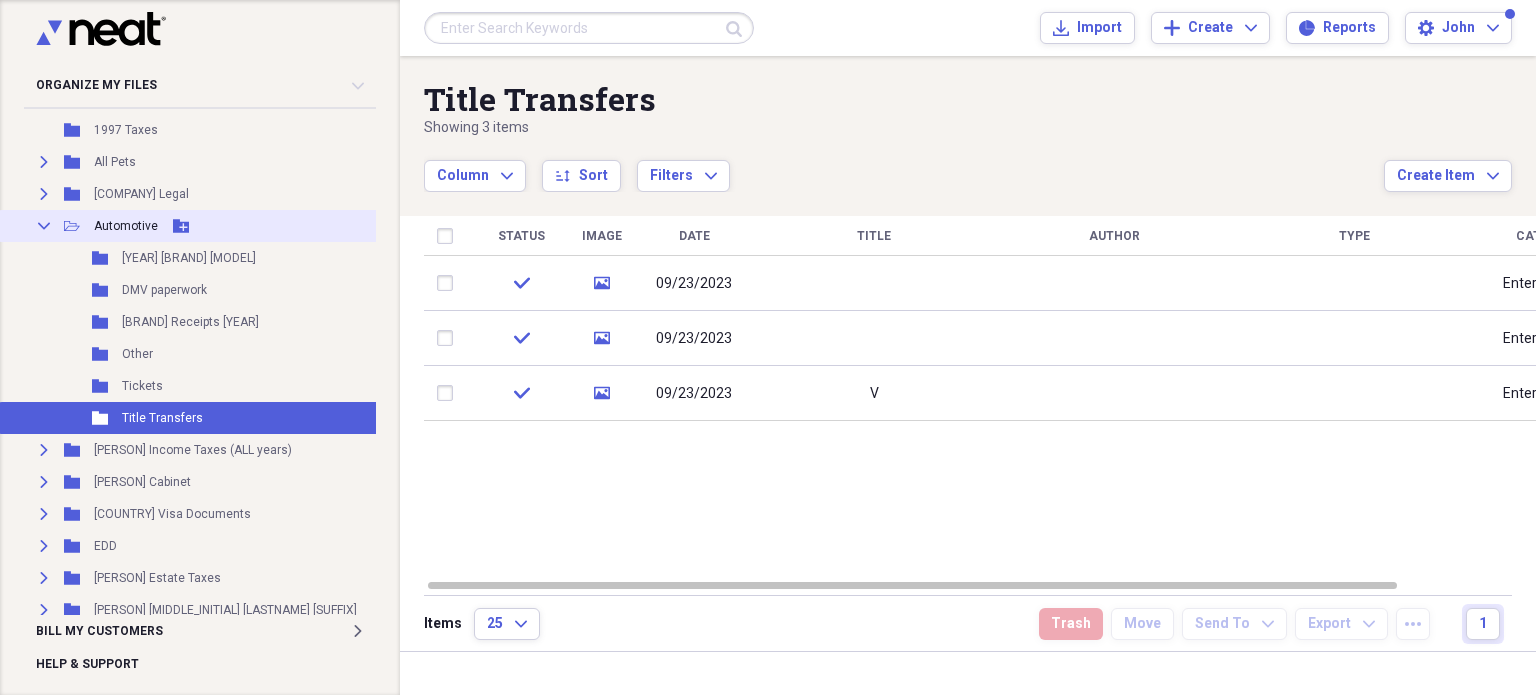 click on "Add Folder" at bounding box center [181, 226] 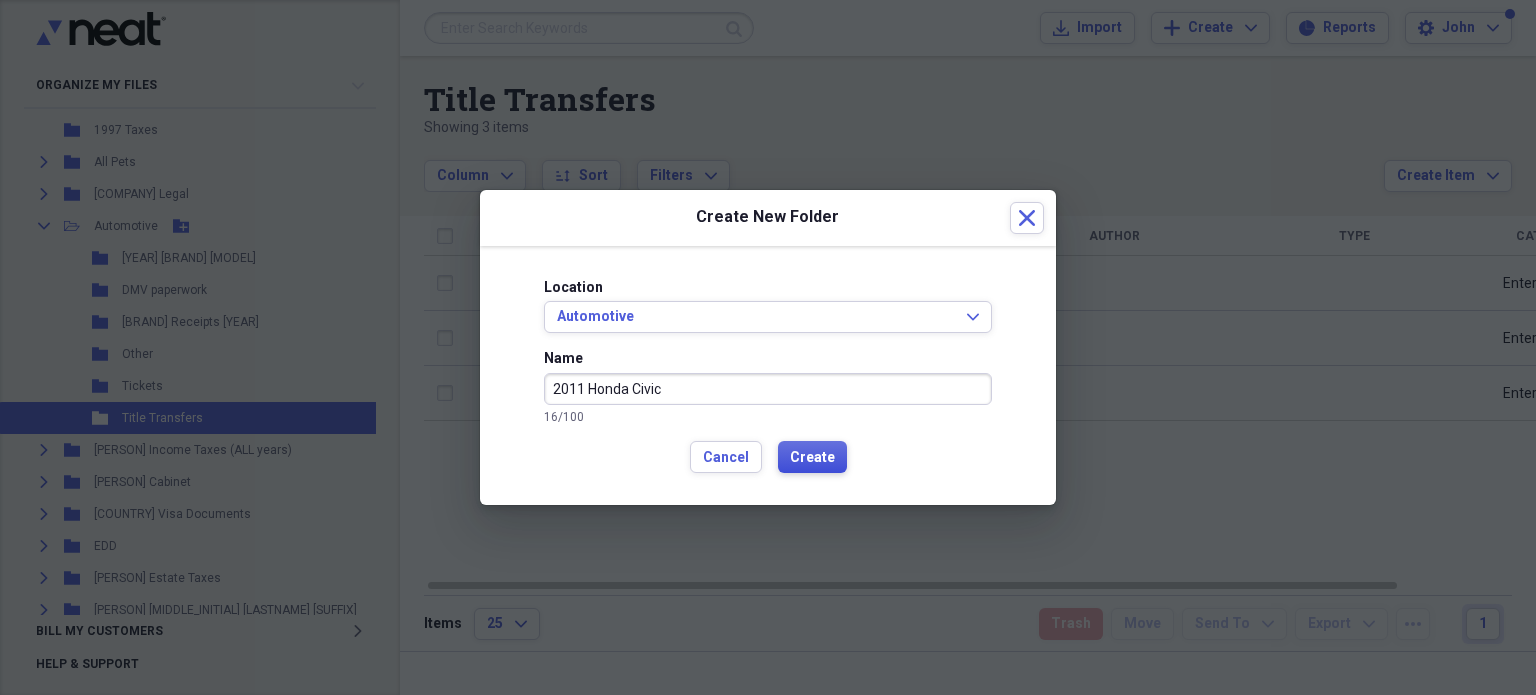 type on "2011 Honda Civic" 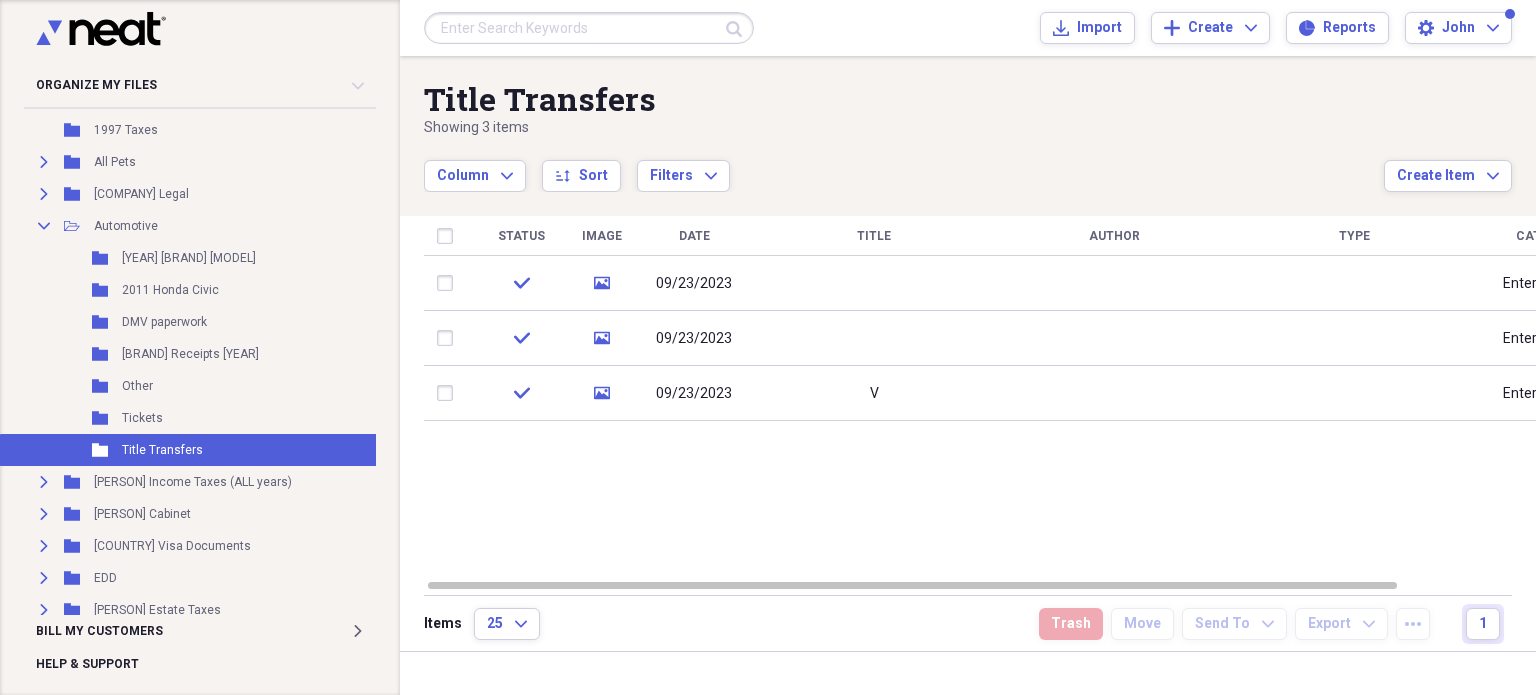 click on "Title Transfers Showing 3 items Column Expand sort Sort Filters  Expand Create Item Expand" at bounding box center (968, 124) 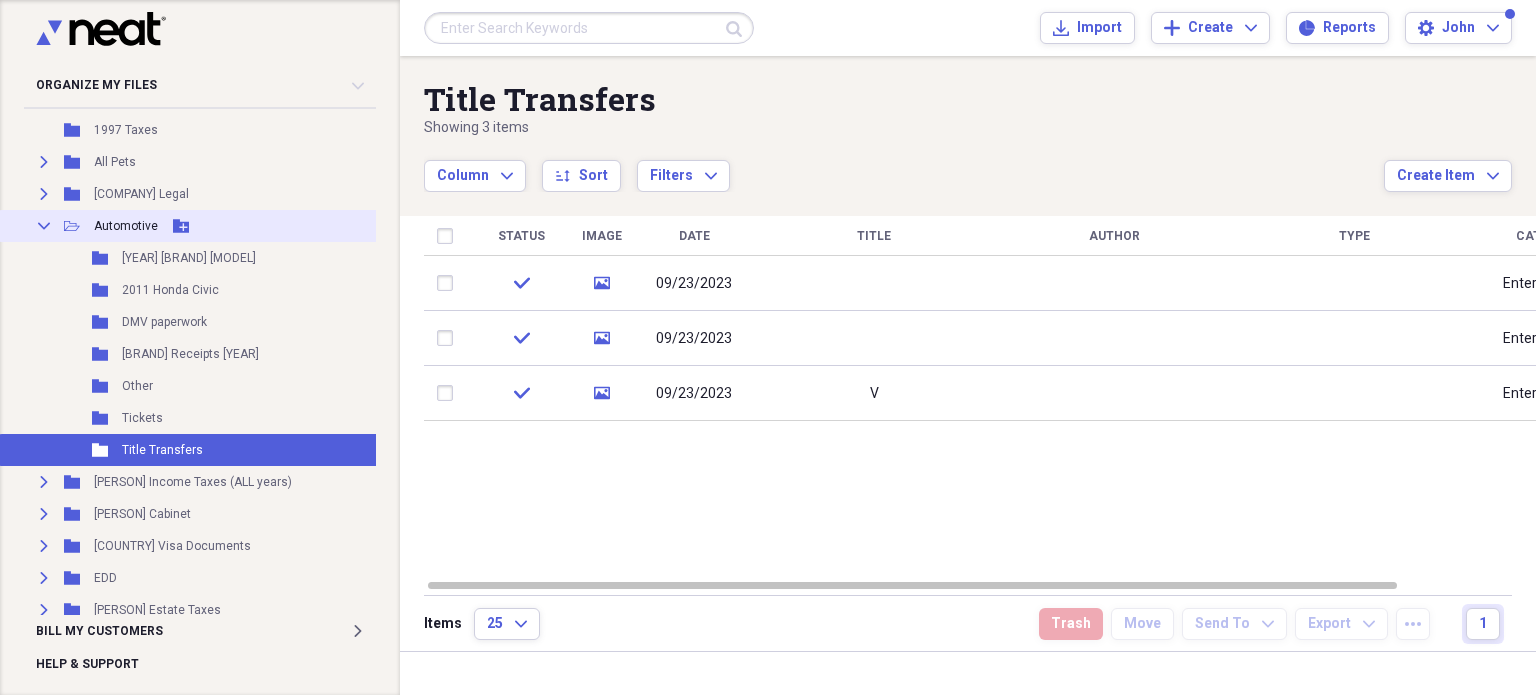 click on "Add Folder" 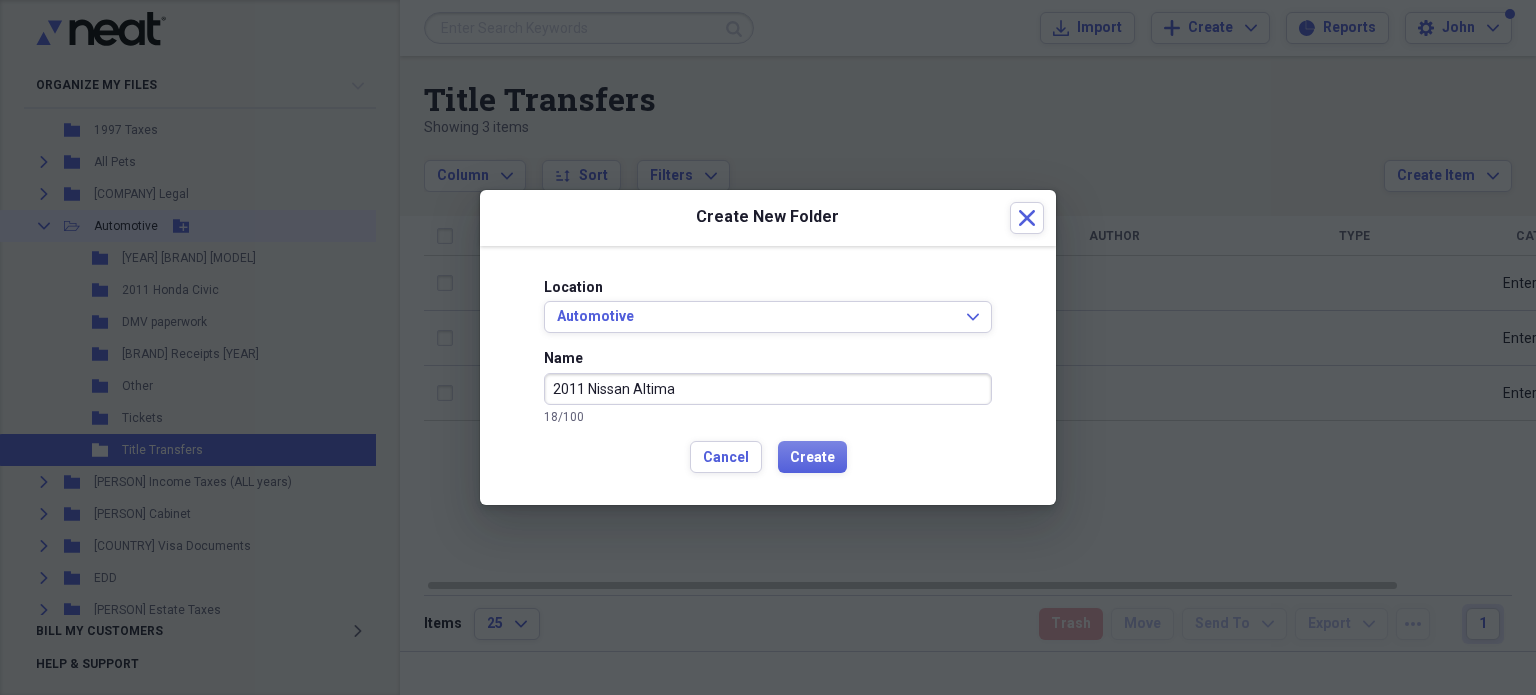 type on "2011 Nissan Altima" 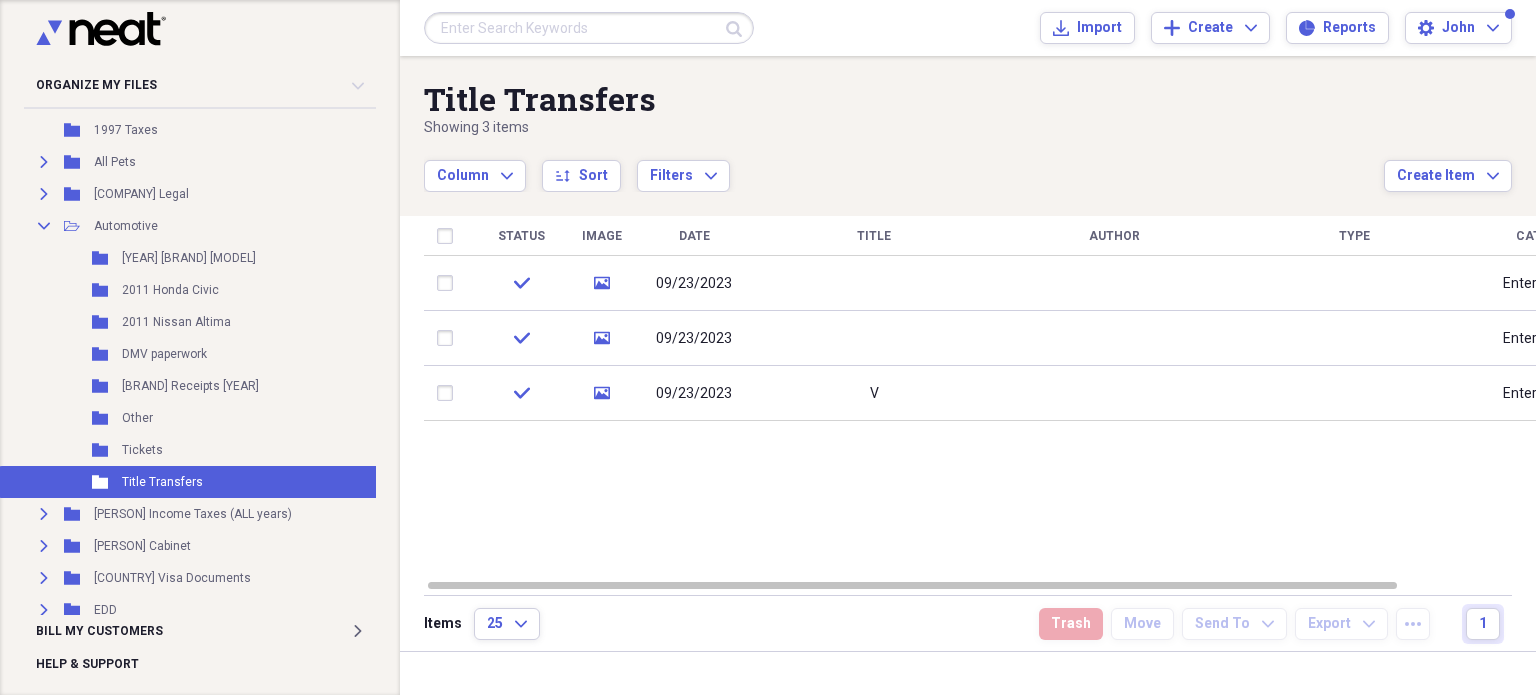 click on "Title Transfers Showing 3 items Column Expand sort Sort Filters  Expand Create Item Expand" at bounding box center (968, 124) 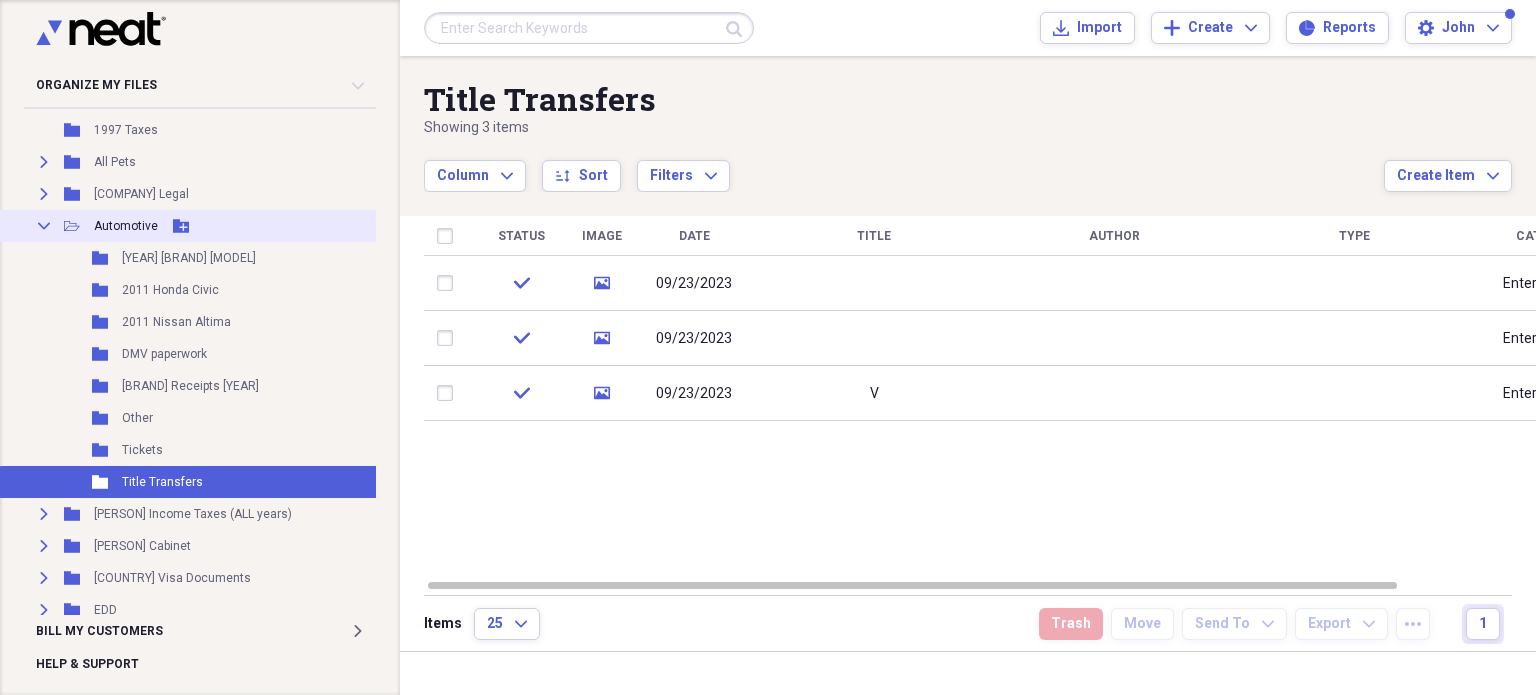 click 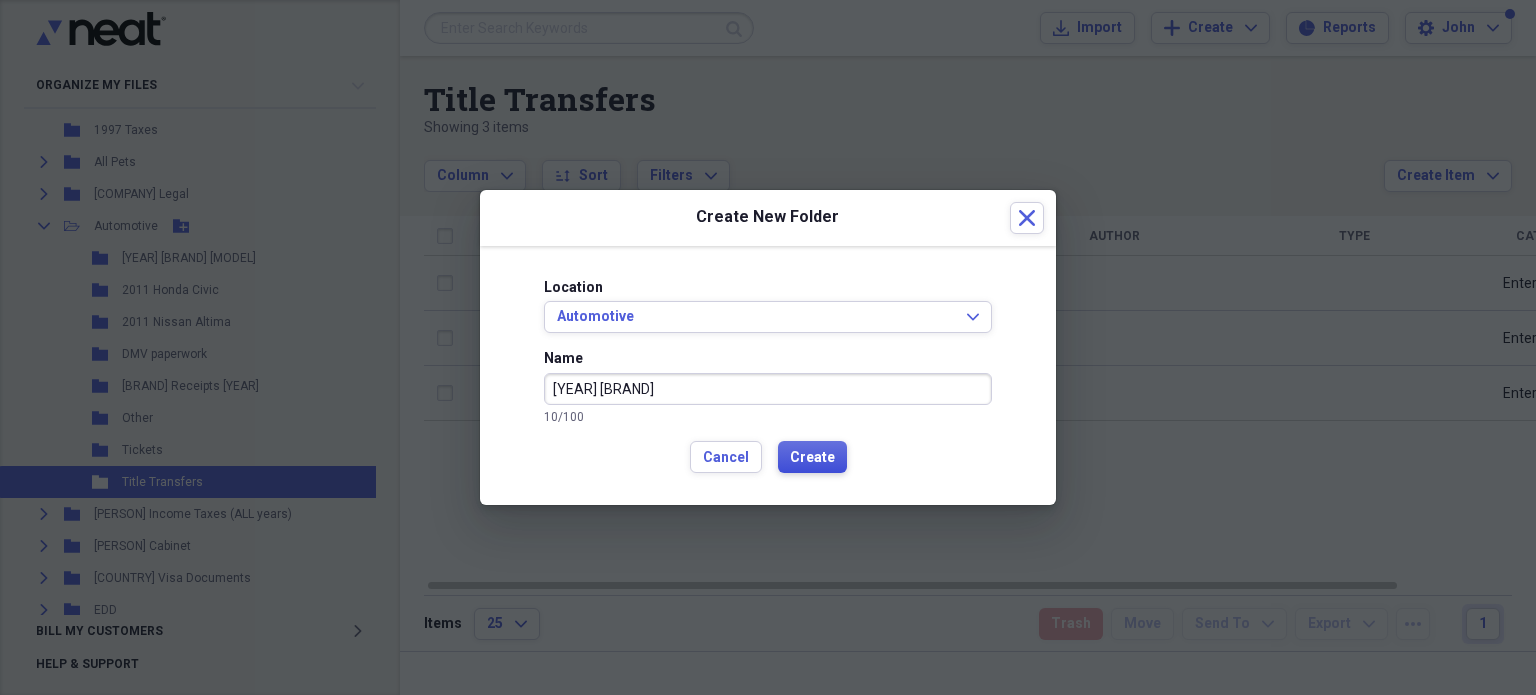 type on "[YEAR] [BRAND]" 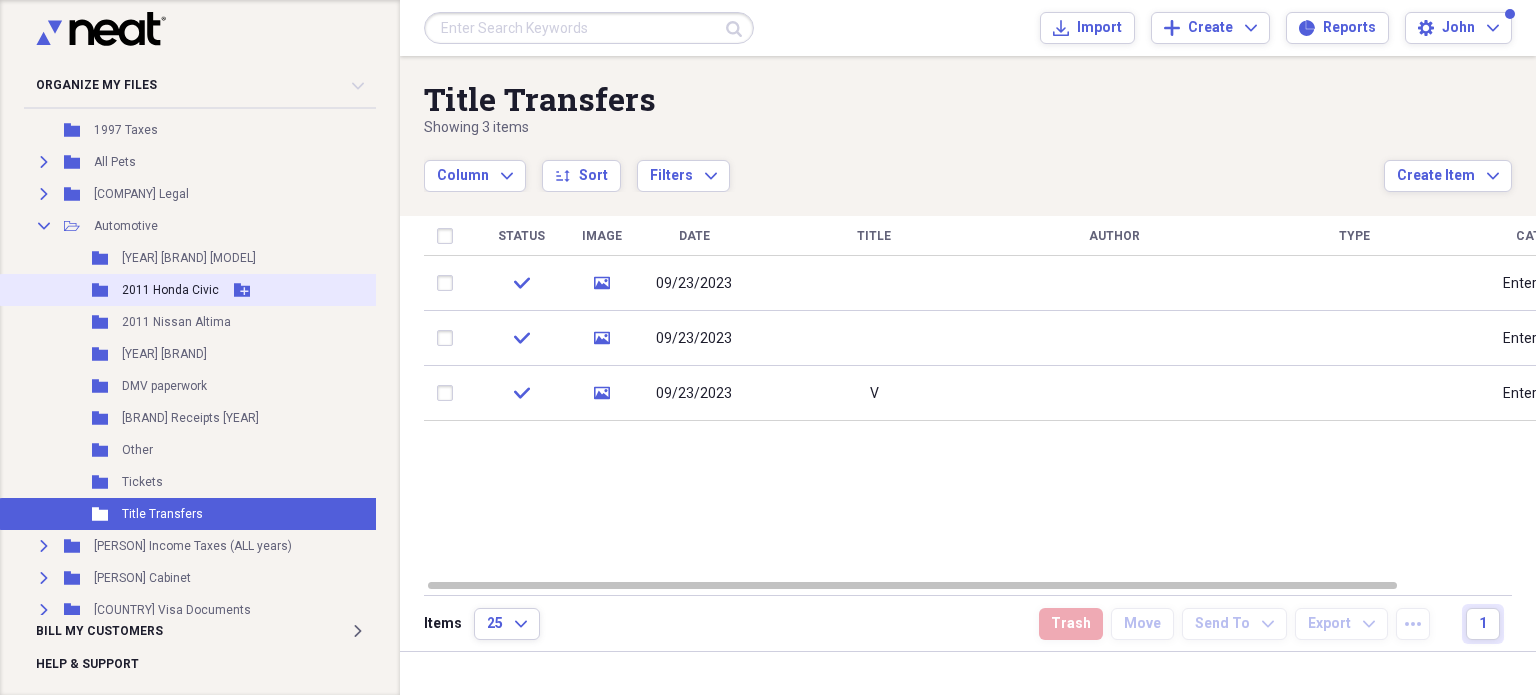 click on "2011 Honda Civic" at bounding box center (170, 290) 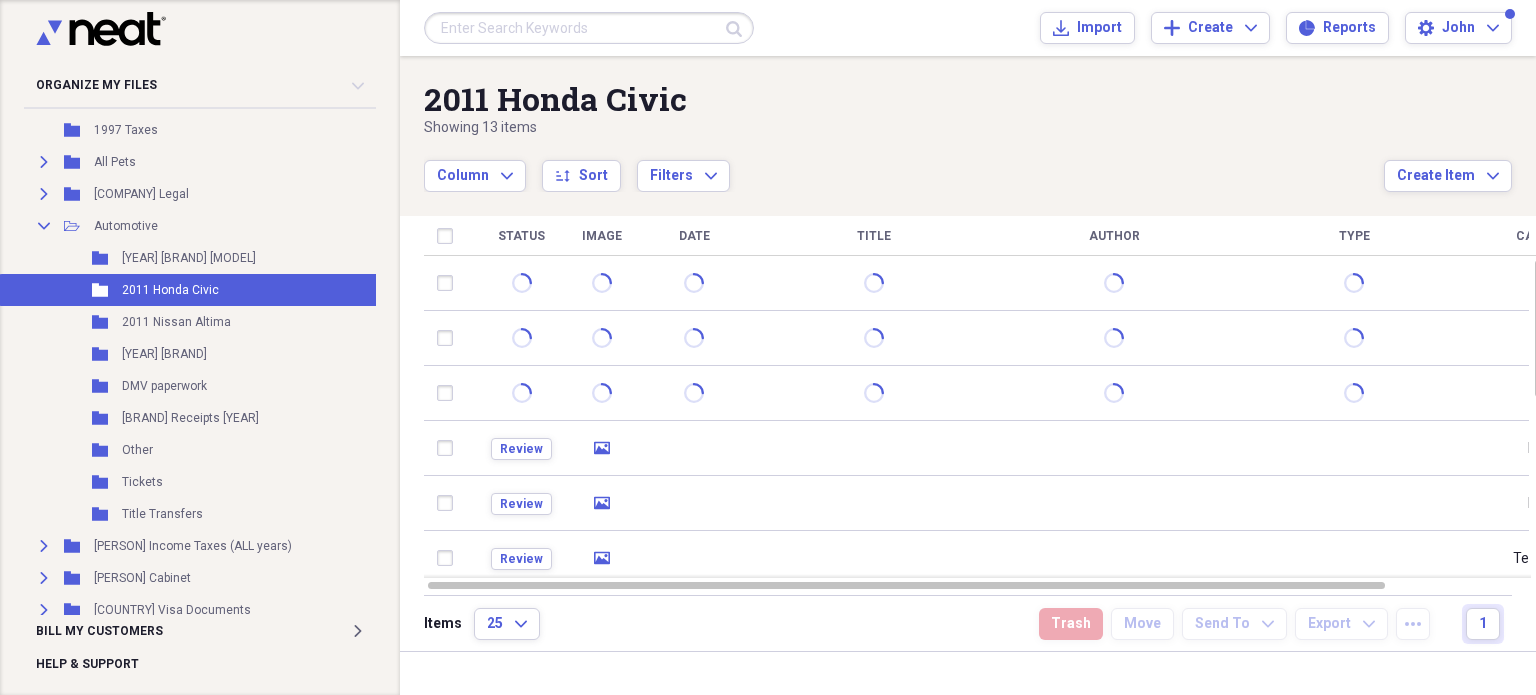 click on "[YEAR] [BRAND] [MODEL]" at bounding box center [968, 124] 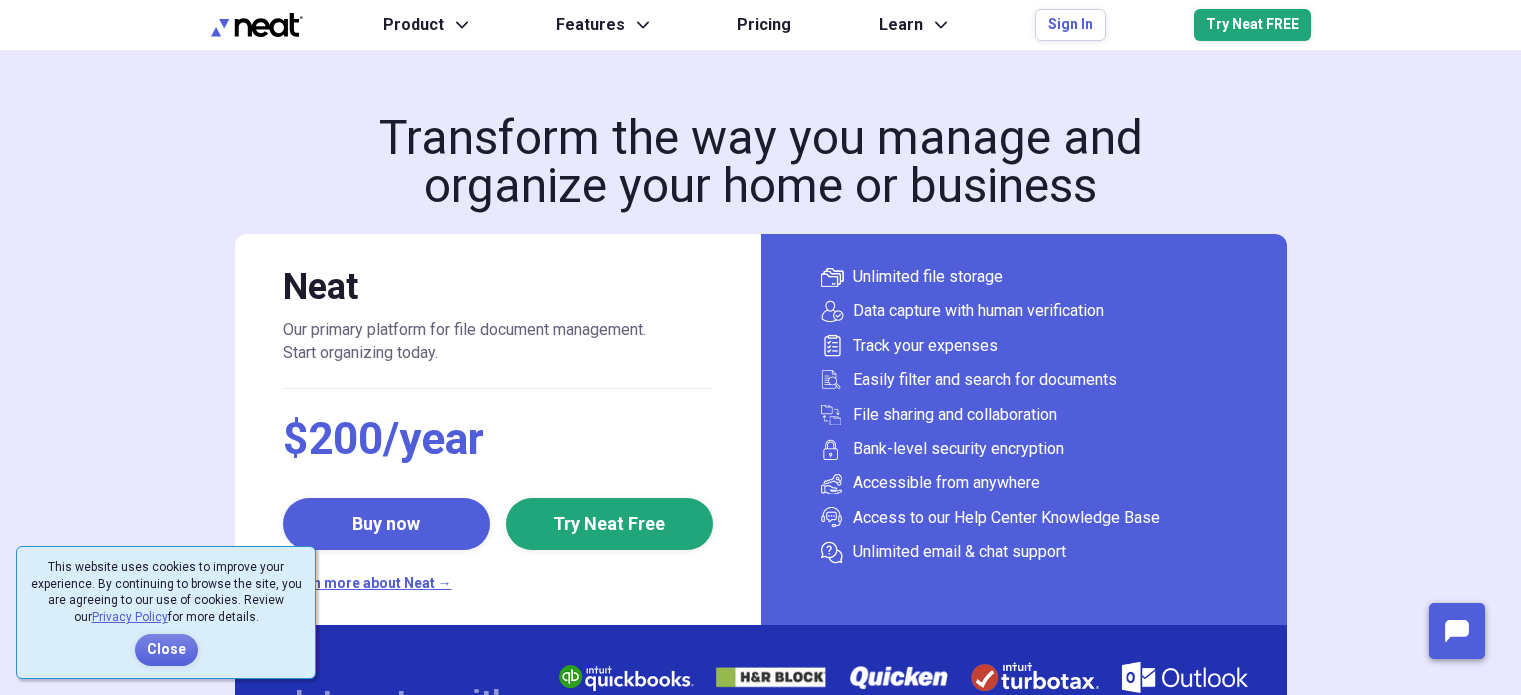 scroll, scrollTop: 0, scrollLeft: 0, axis: both 